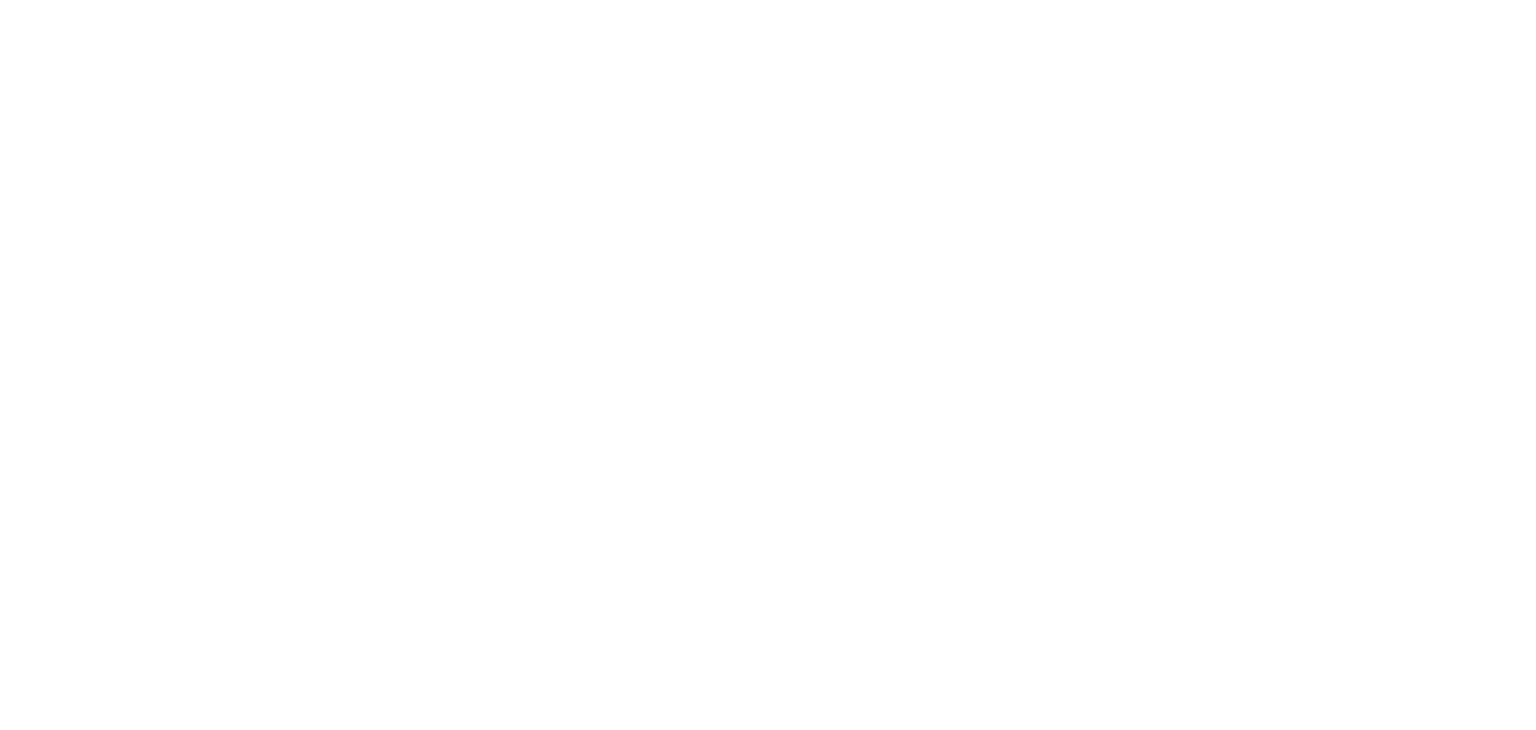scroll, scrollTop: 0, scrollLeft: 0, axis: both 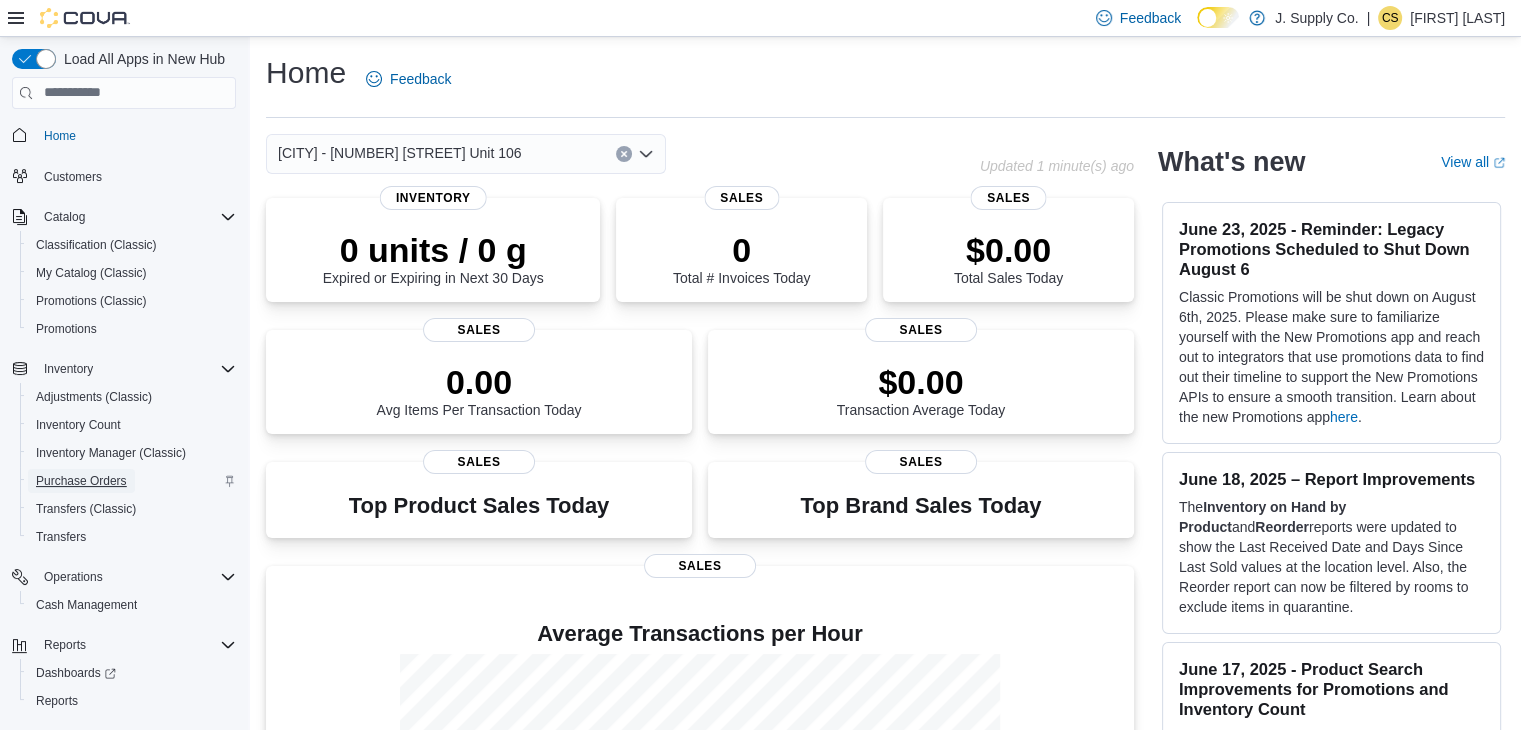 click on "Purchase Orders" at bounding box center [81, 481] 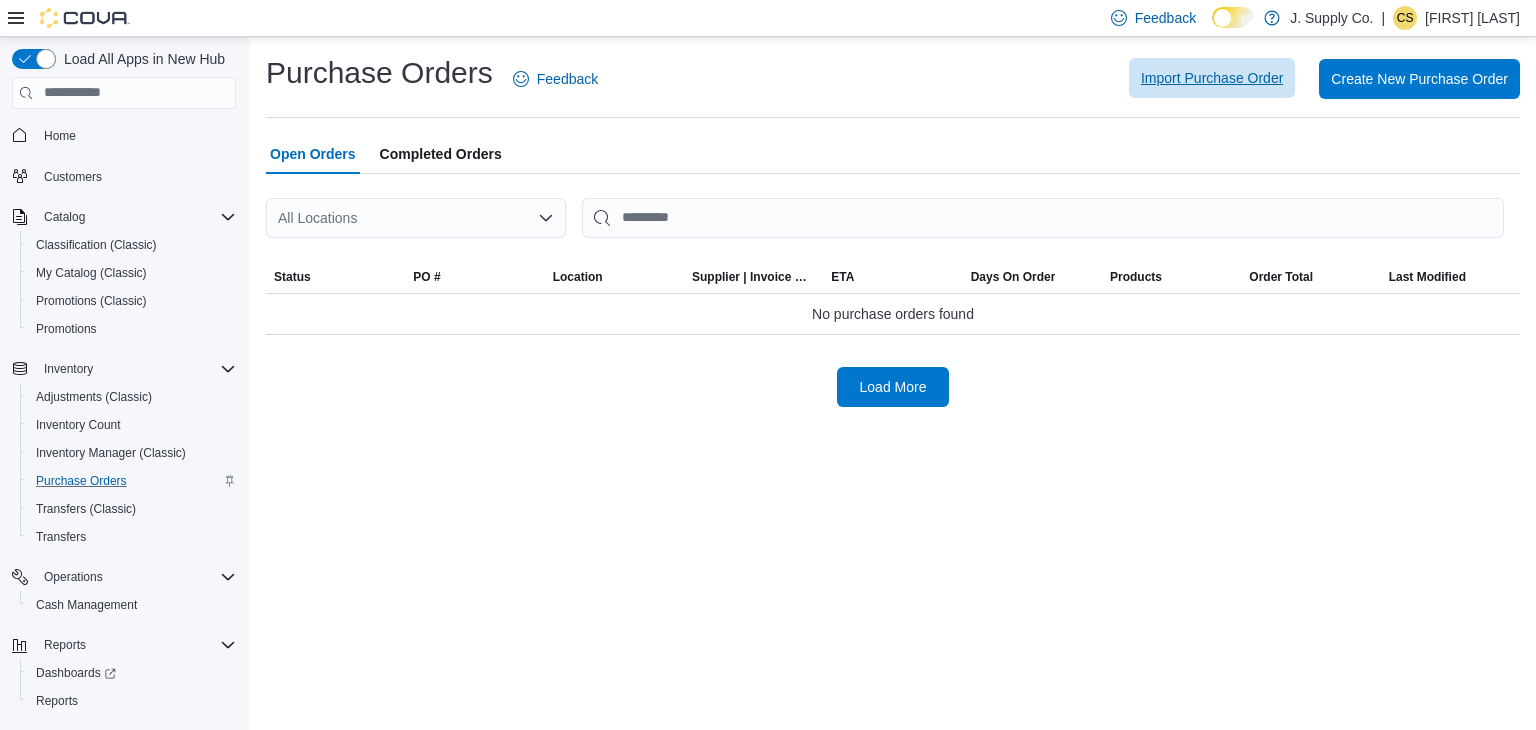 click on "Import Purchase Order" at bounding box center (1212, 78) 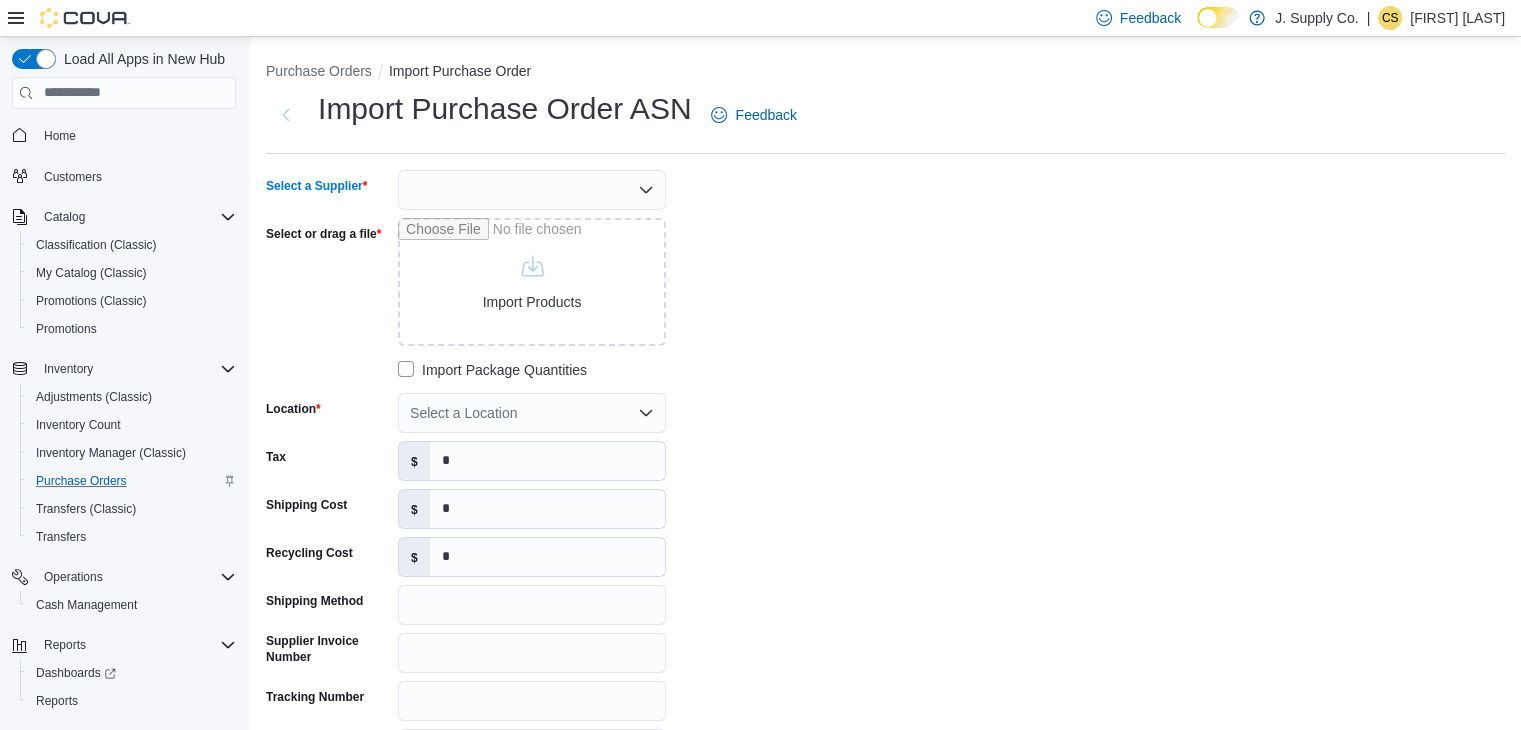 click at bounding box center (532, 190) 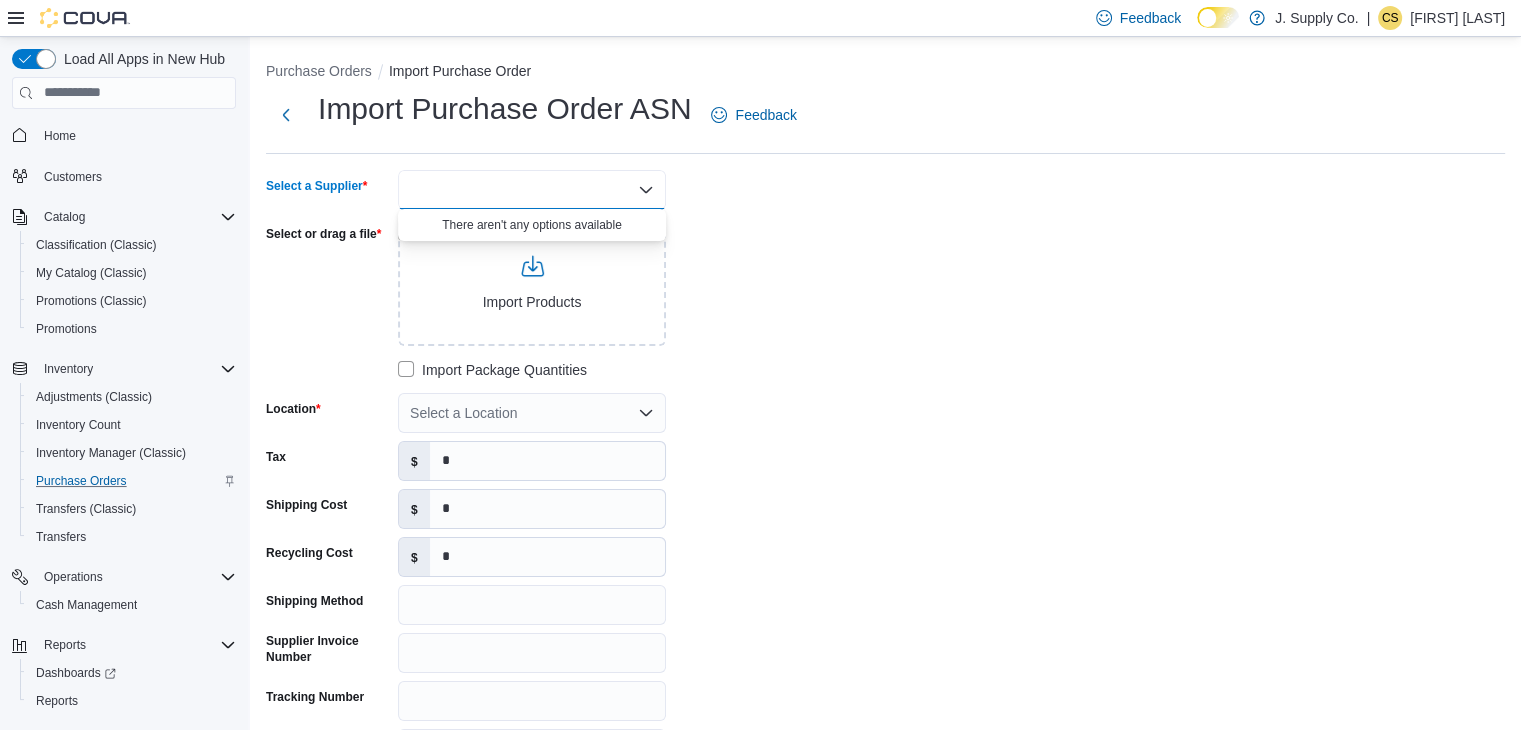 click 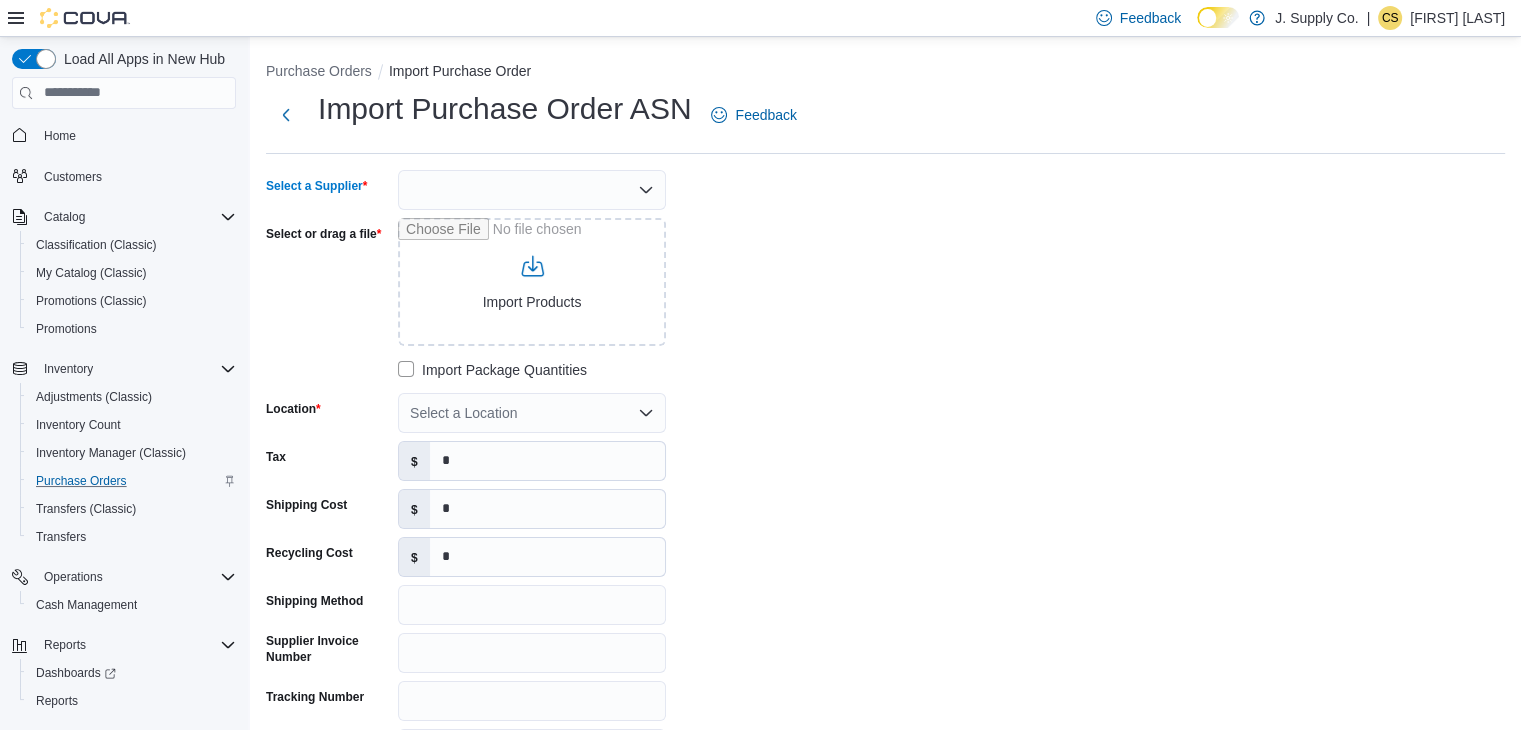 click 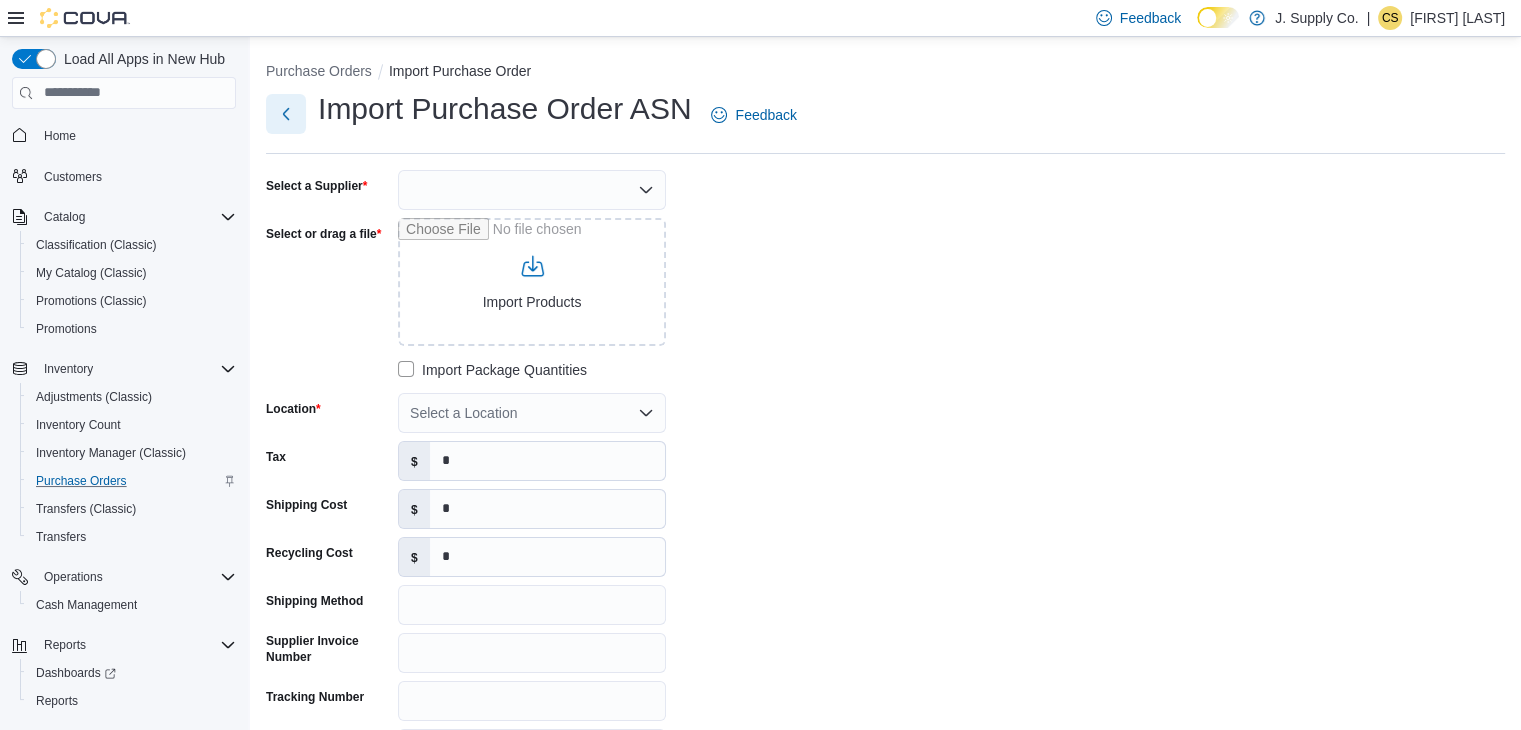 click at bounding box center [286, 114] 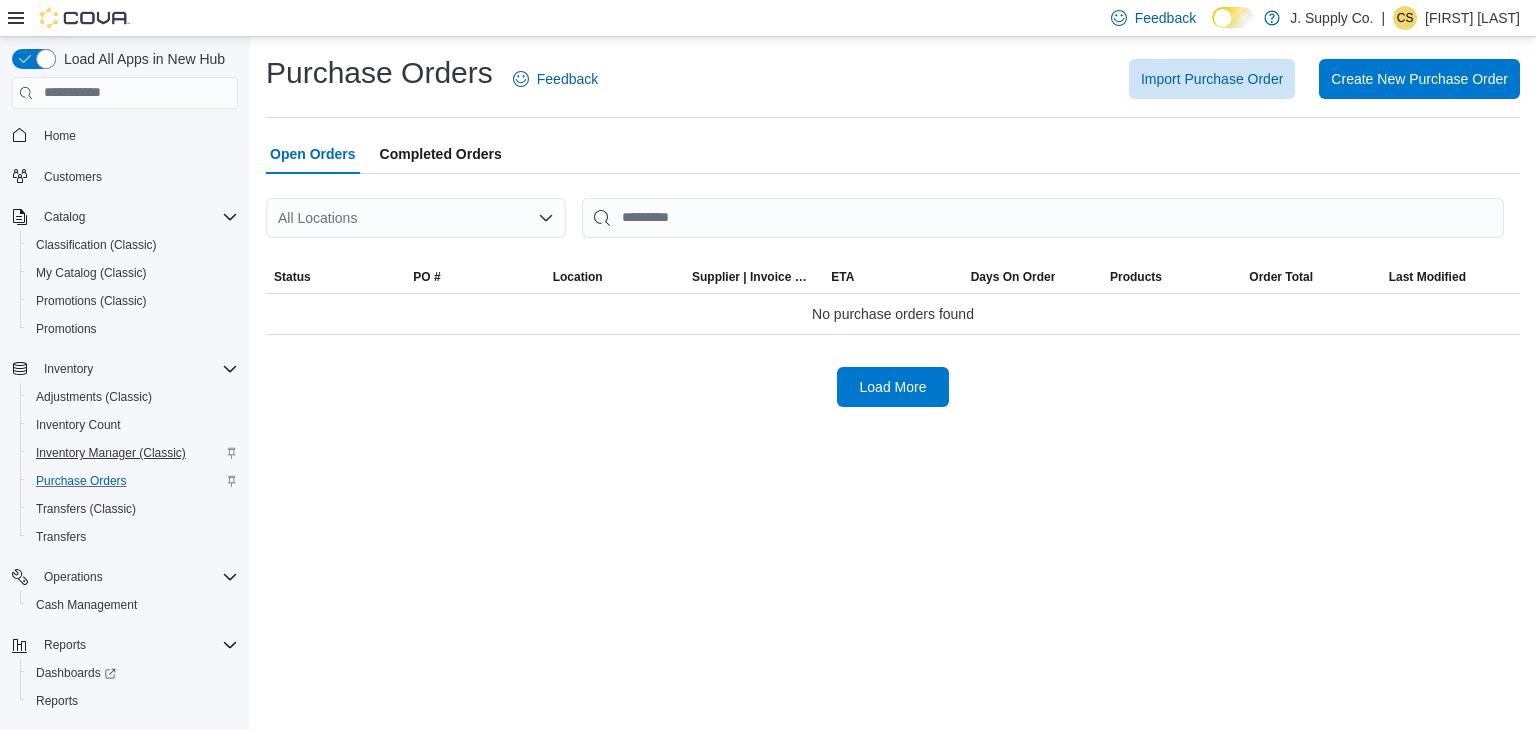 scroll, scrollTop: 45, scrollLeft: 0, axis: vertical 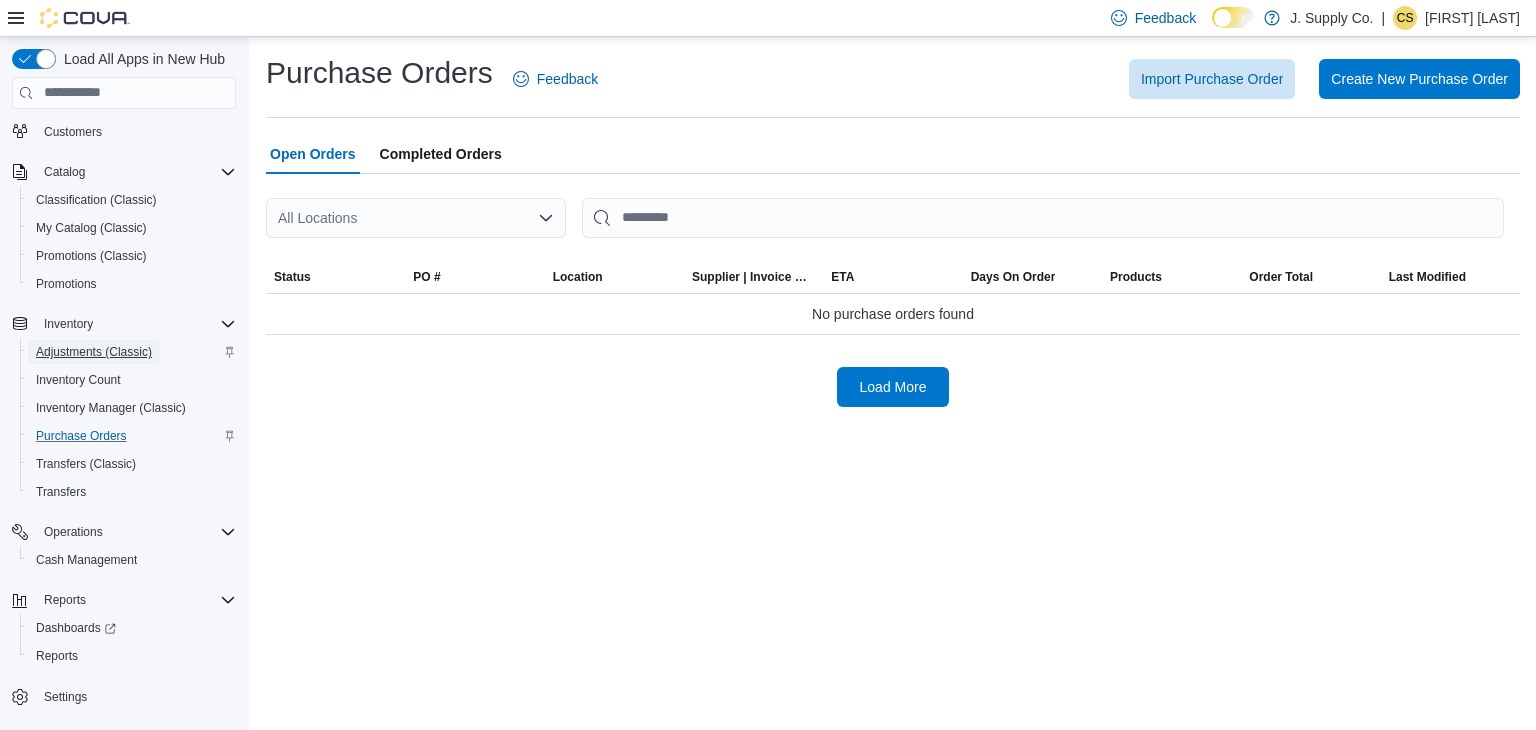 click on "Adjustments (Classic)" at bounding box center [94, 352] 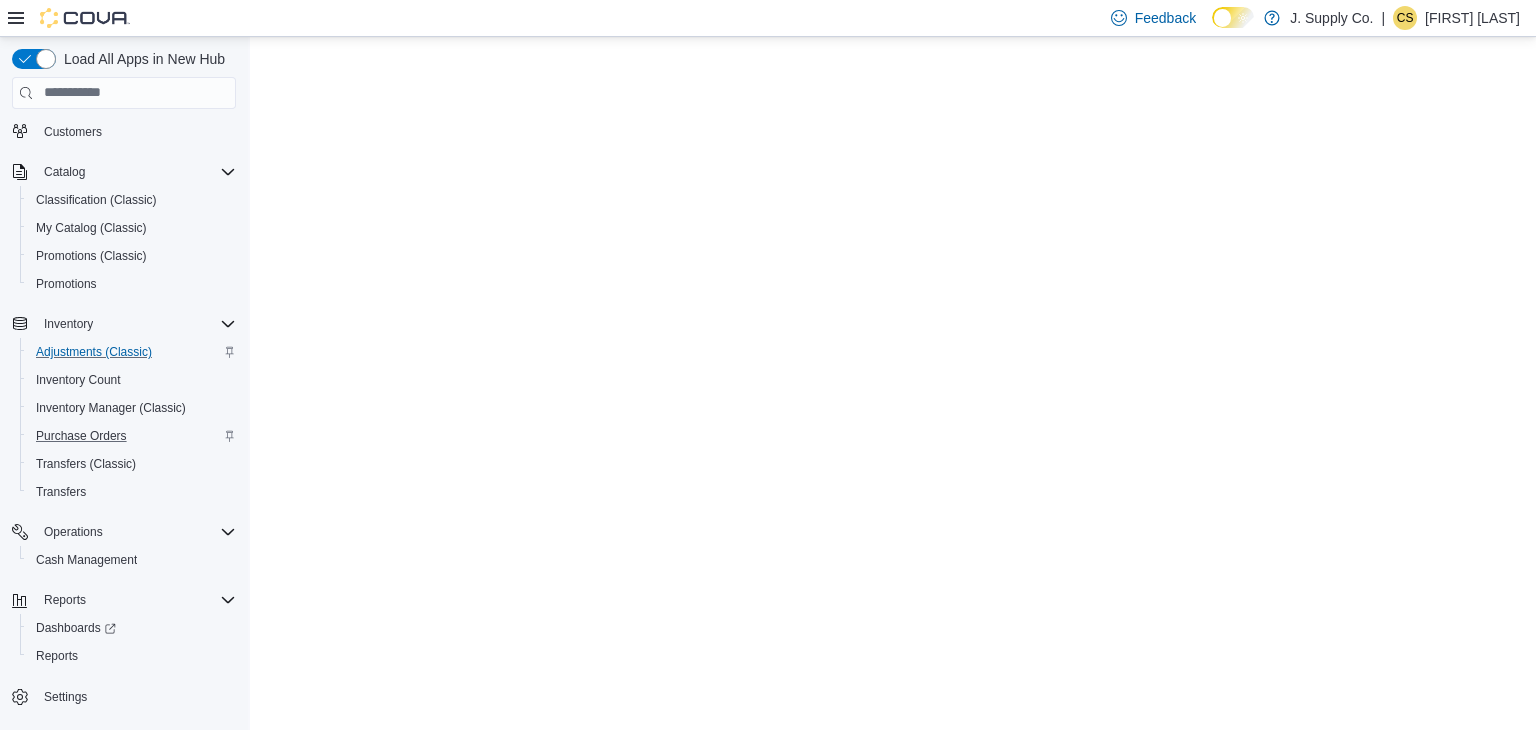 scroll, scrollTop: 0, scrollLeft: 0, axis: both 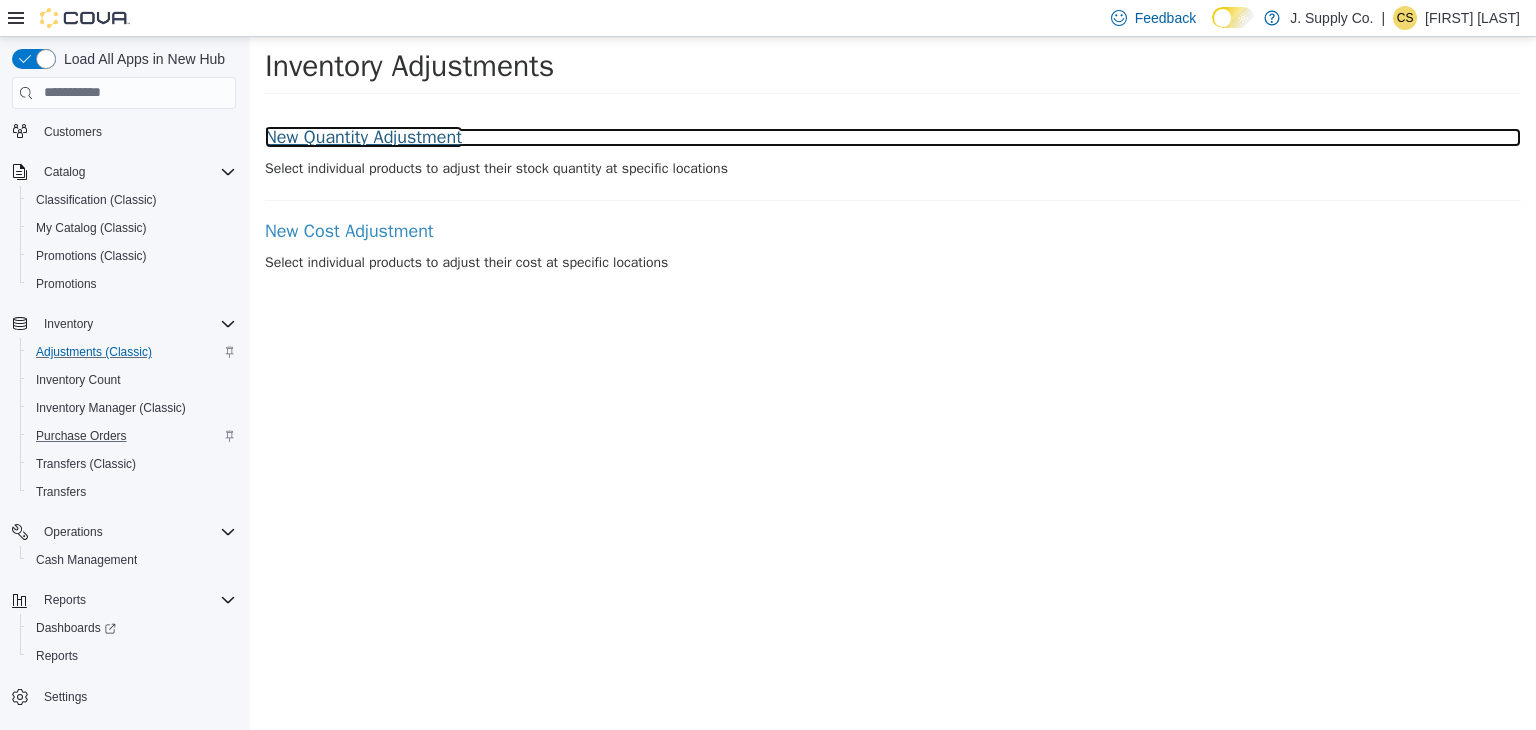 click on "New Quantity Adjustment" at bounding box center [893, 137] 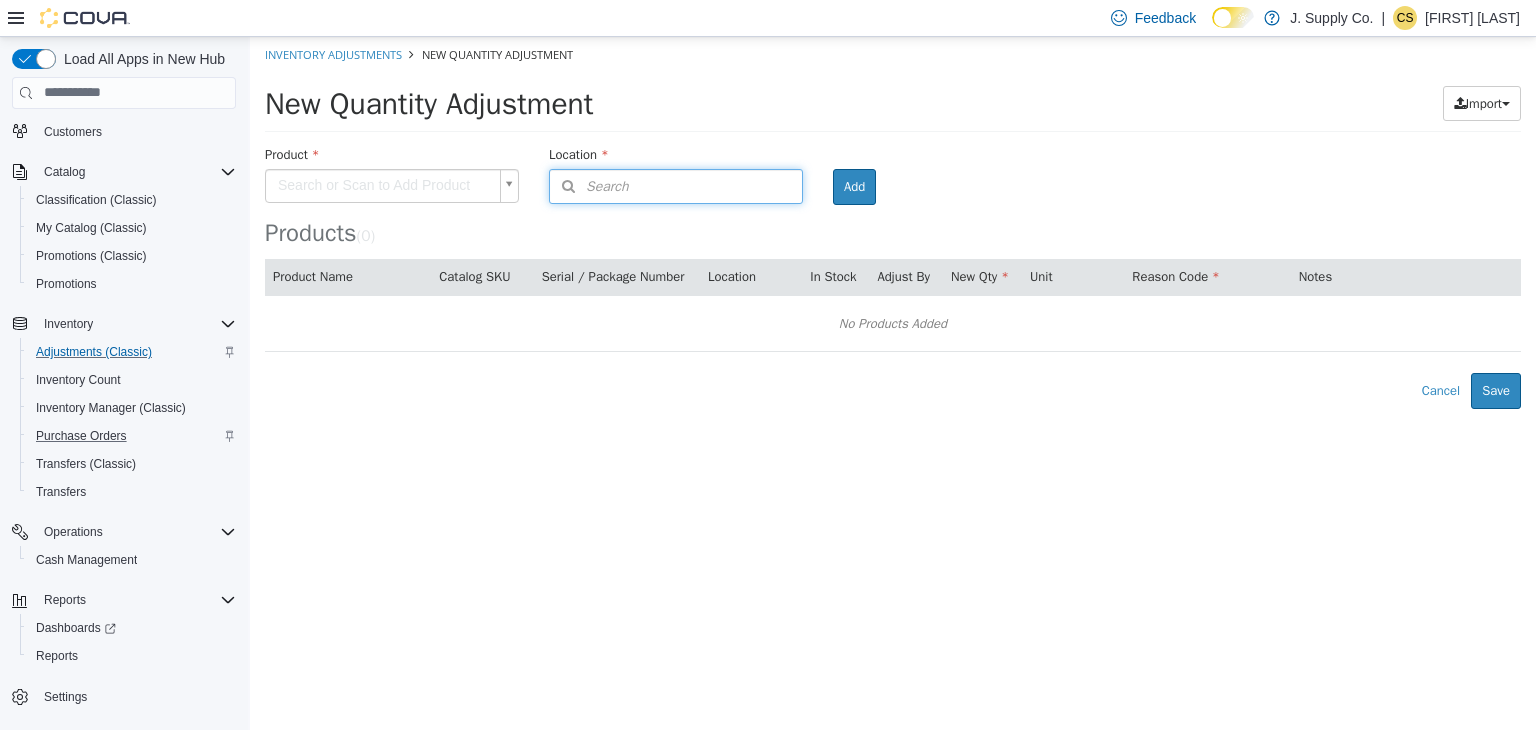 click on "Search" at bounding box center [676, 185] 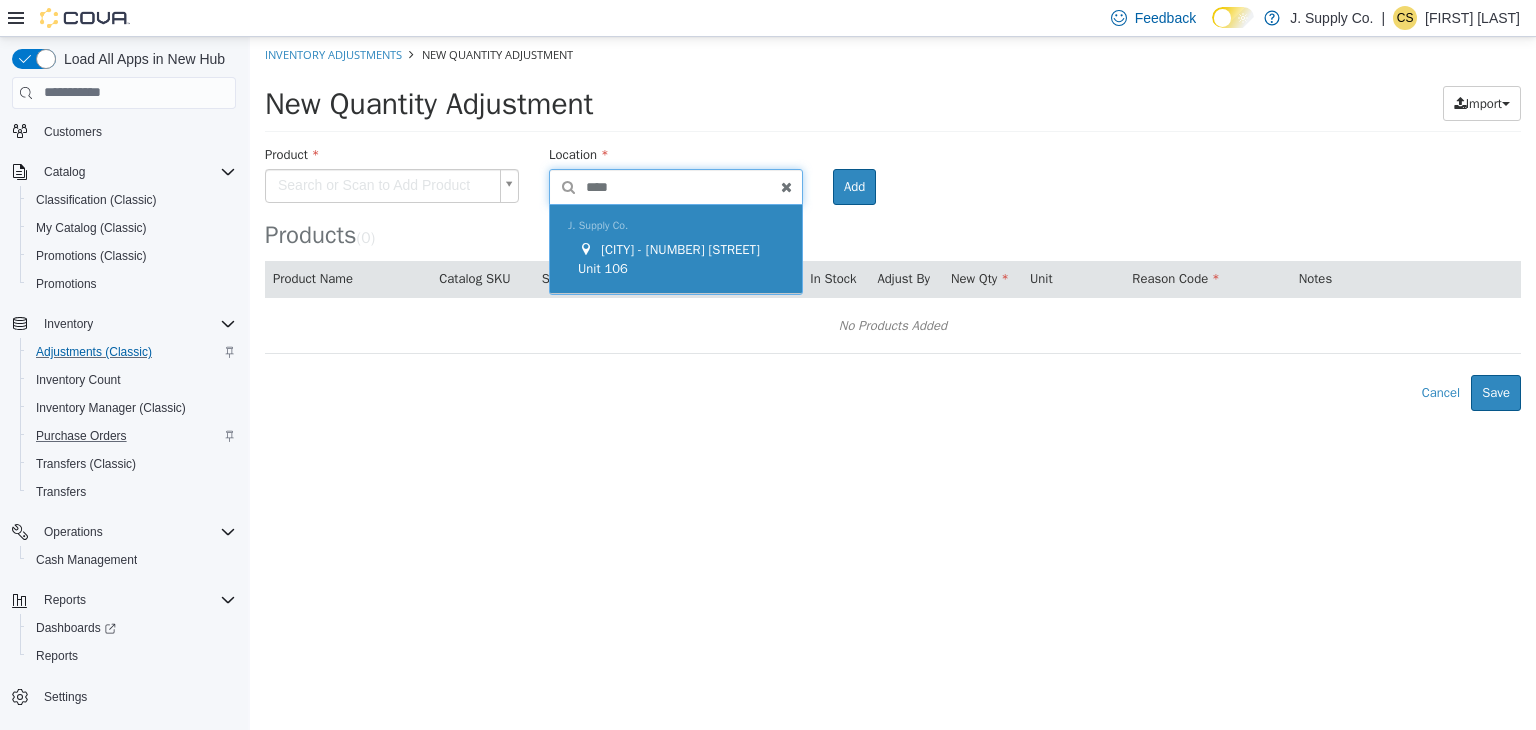 type on "****" 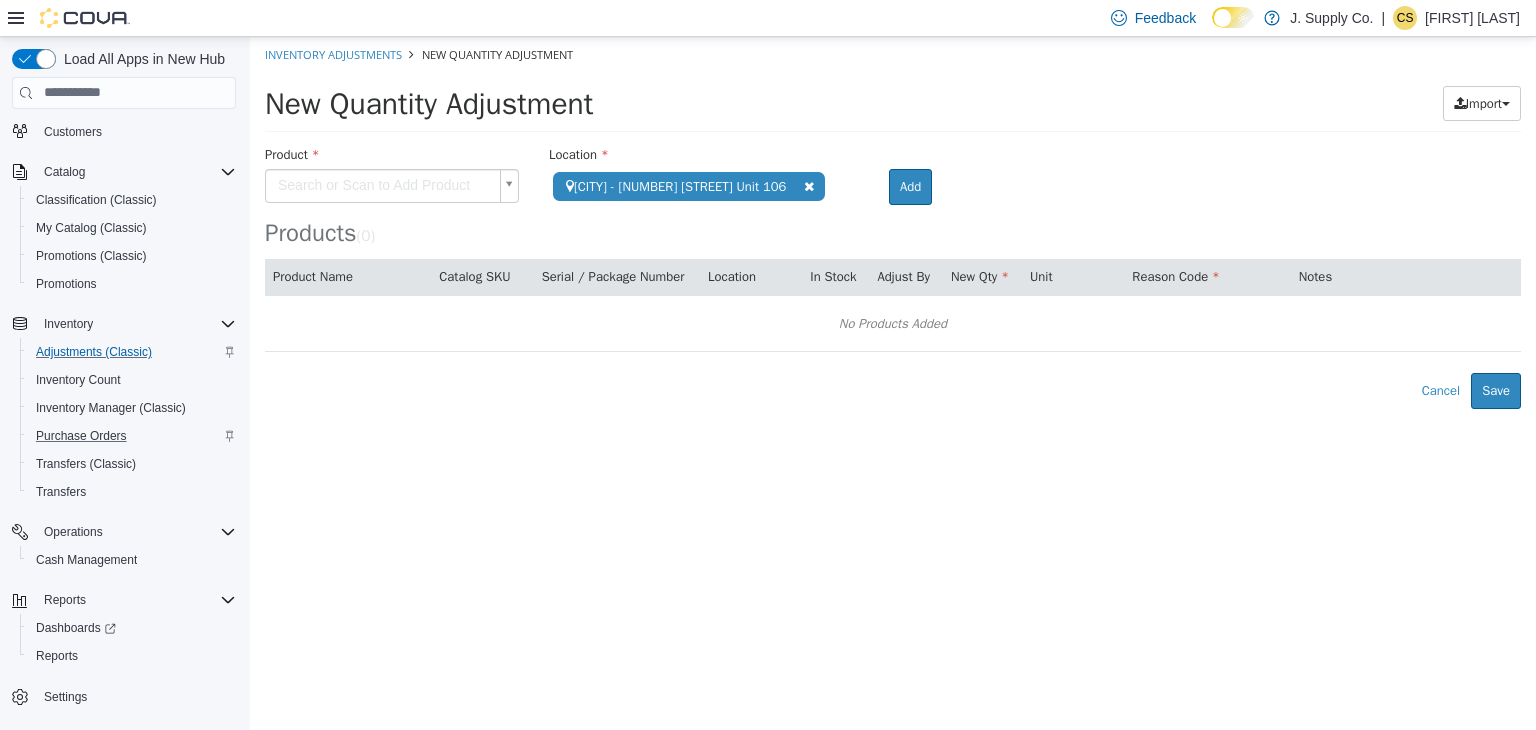click on "**********" at bounding box center (893, 222) 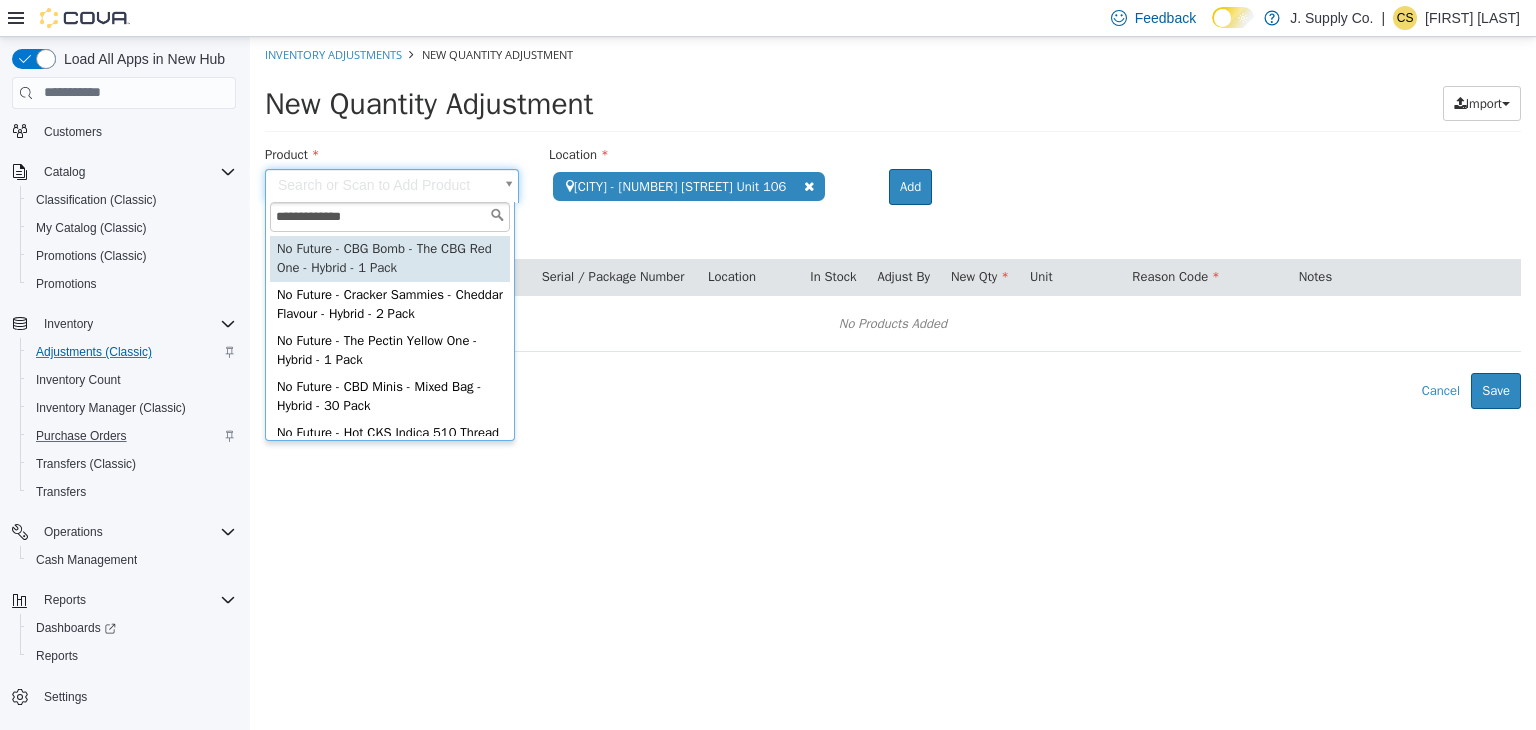 type on "**********" 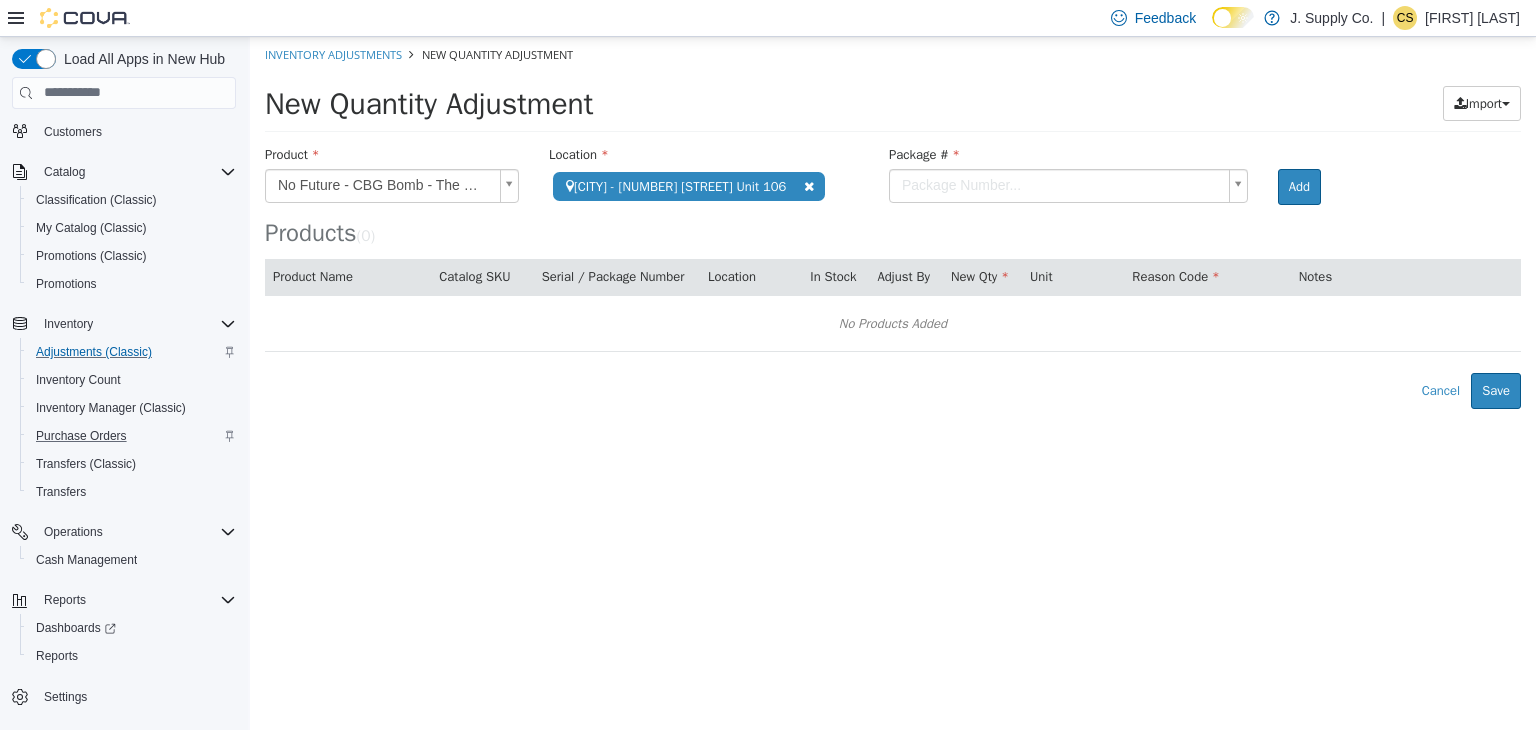 click on "**********" at bounding box center [893, 222] 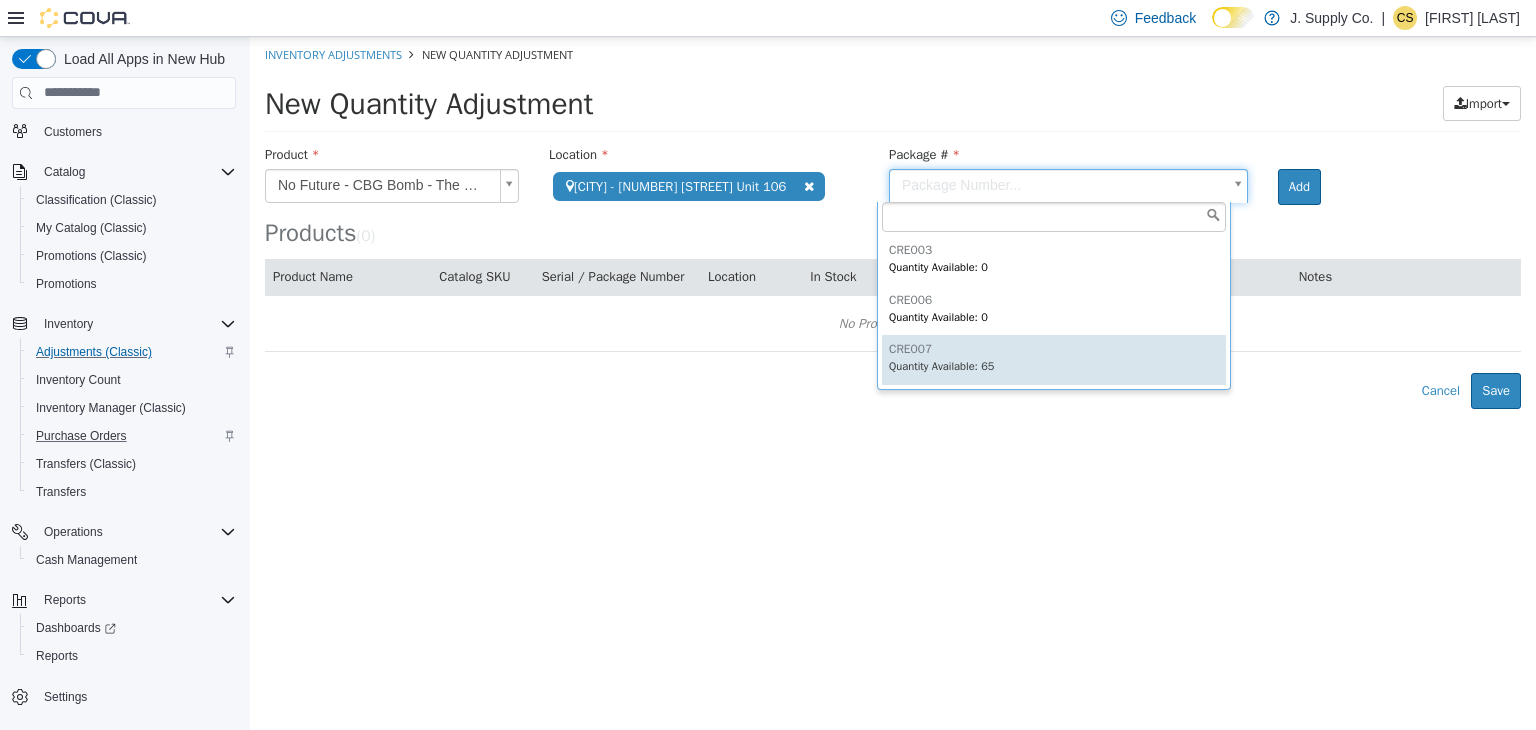 type on "******" 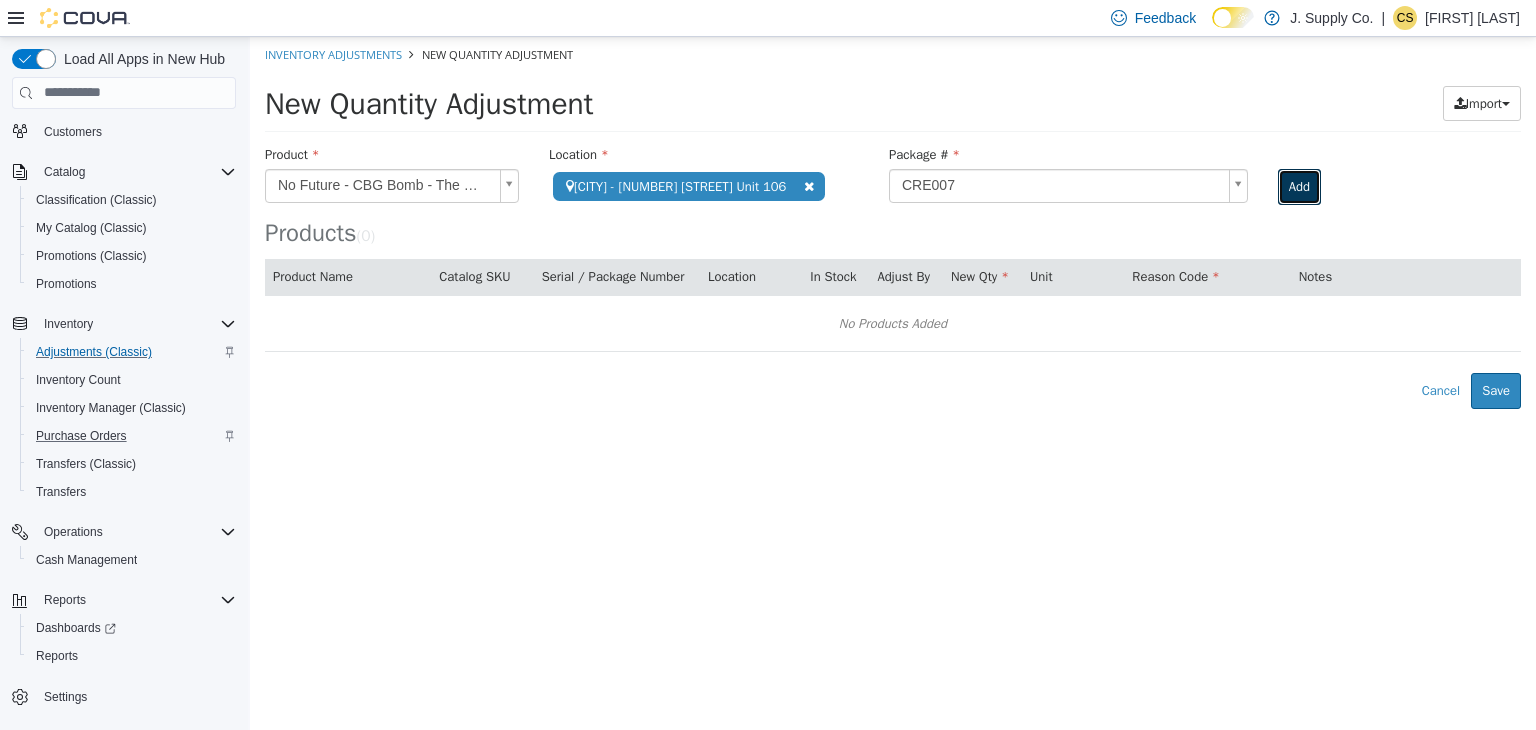 click on "Add" at bounding box center (1299, 186) 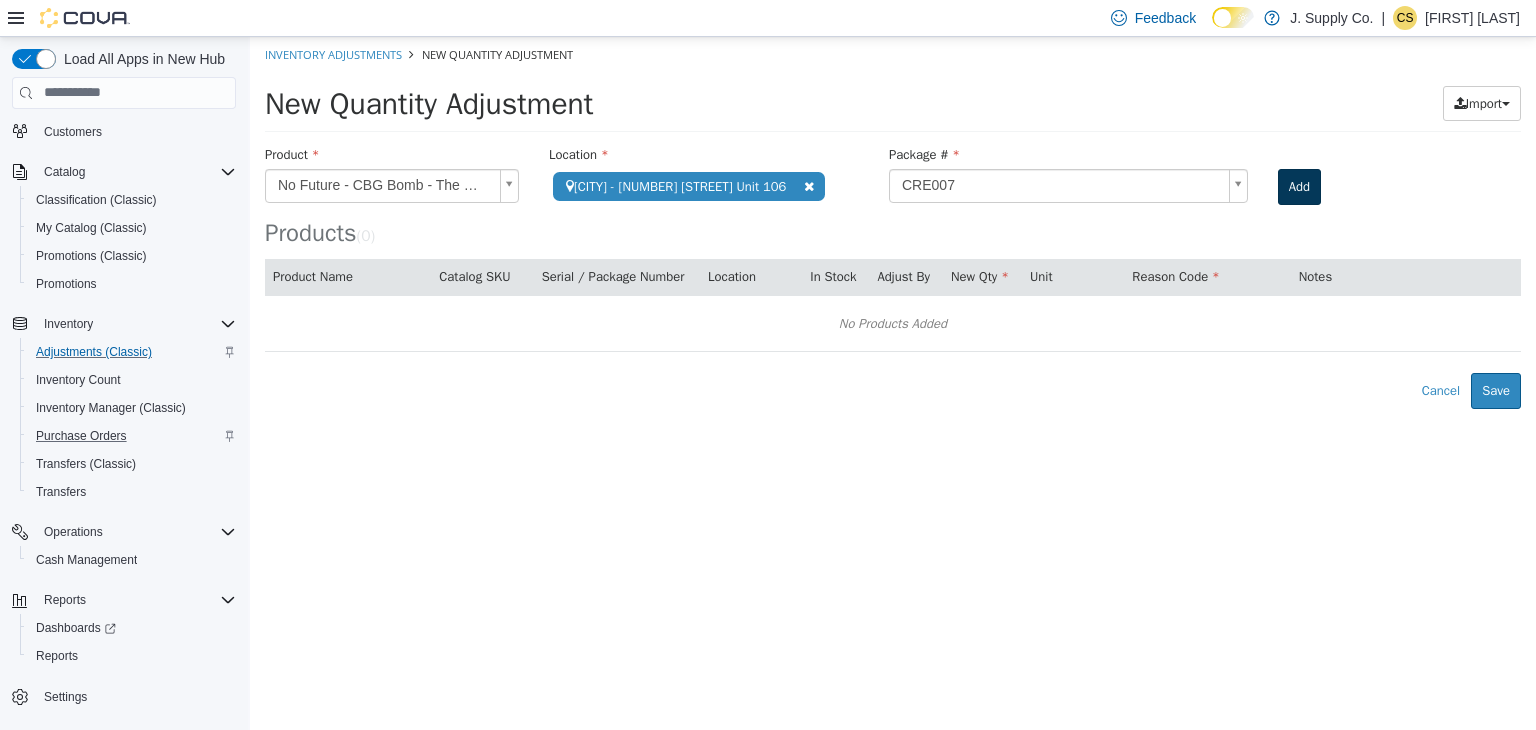 type 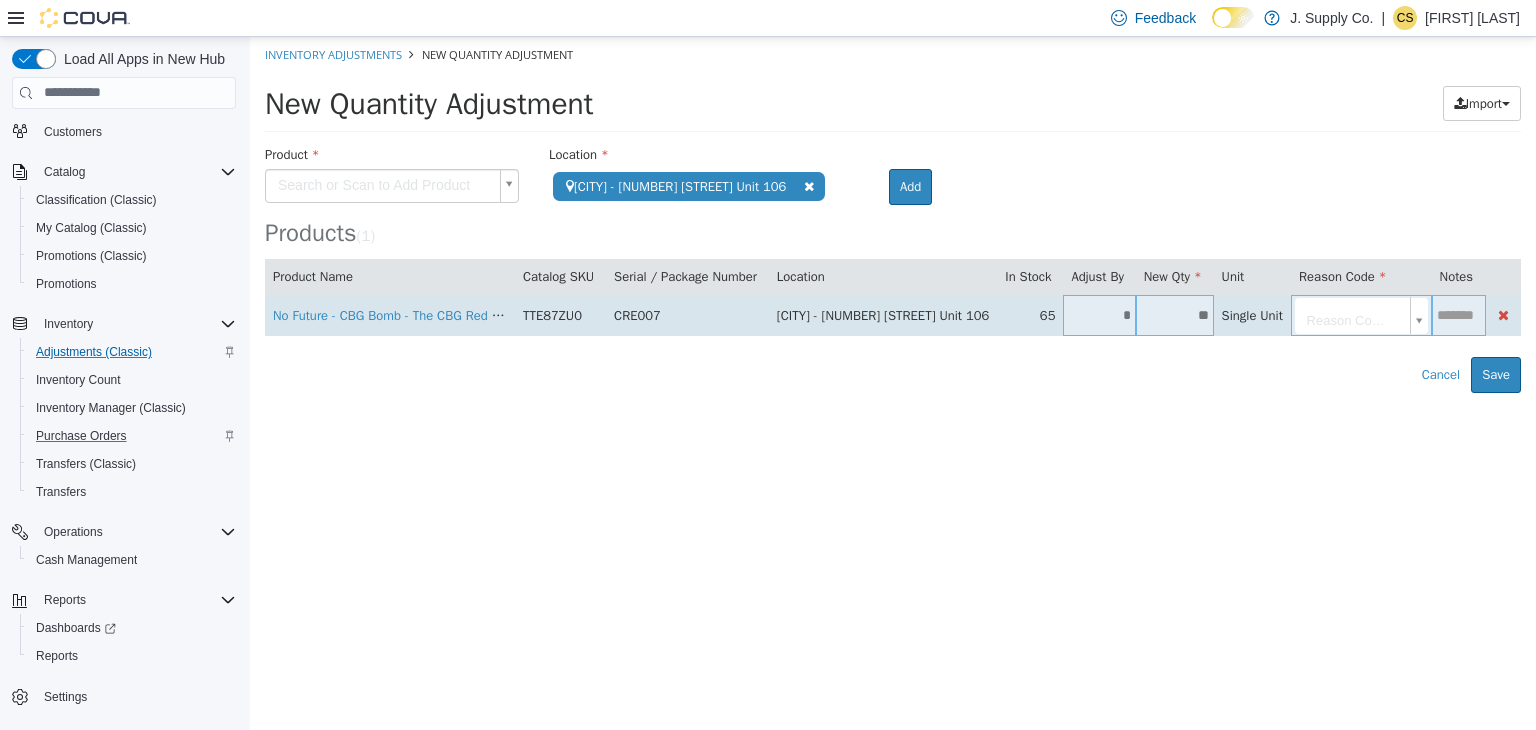 click on "*" at bounding box center [1099, 314] 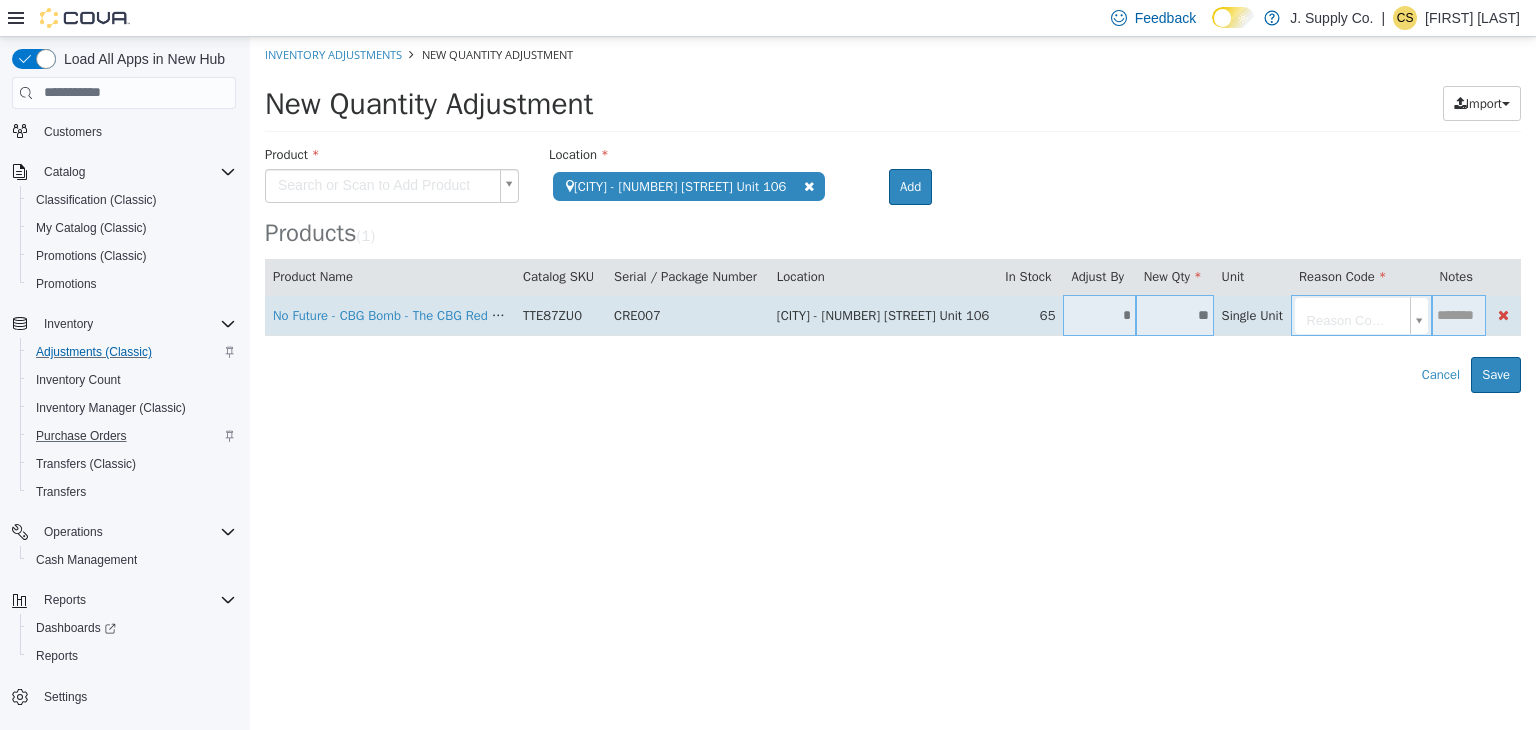 type on "*" 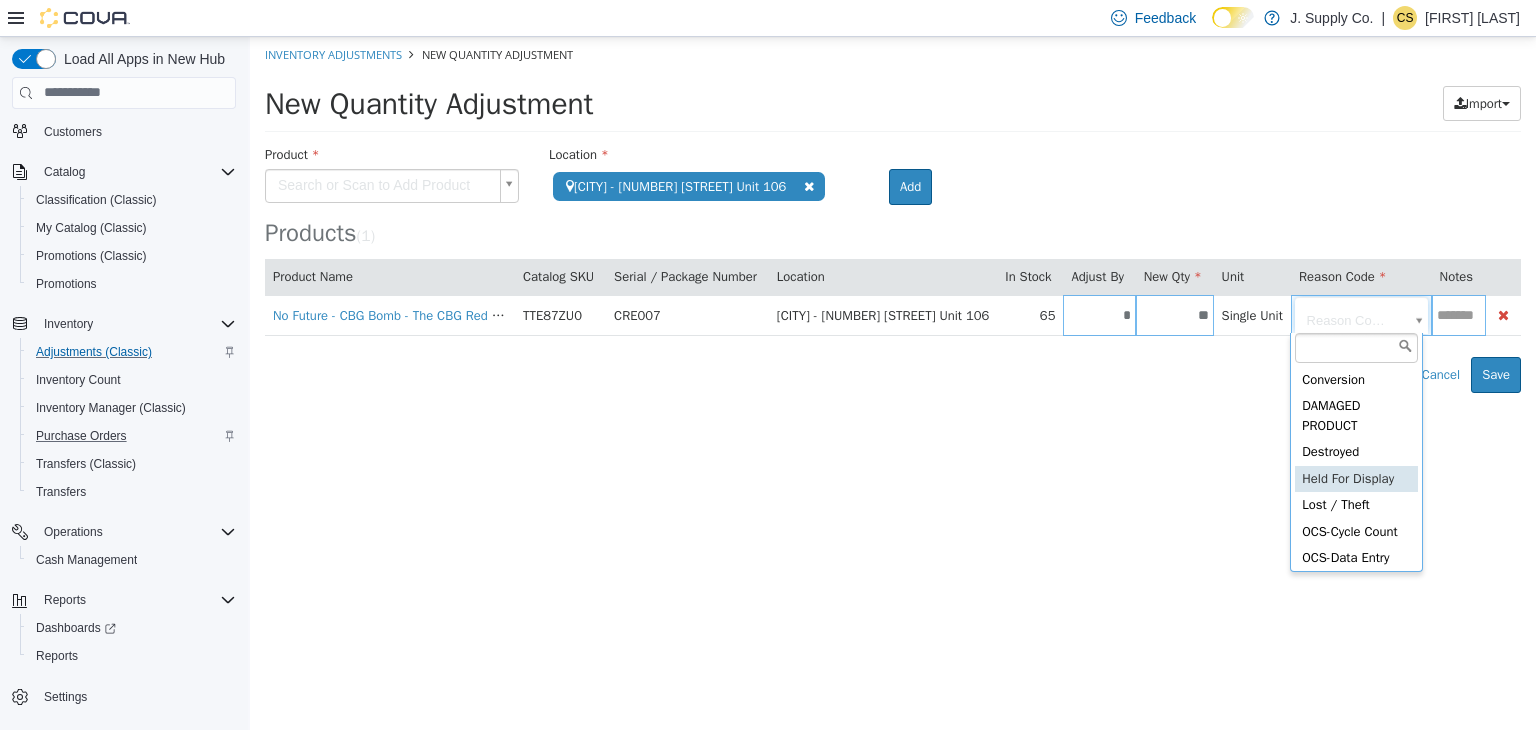 scroll, scrollTop: 603, scrollLeft: 0, axis: vertical 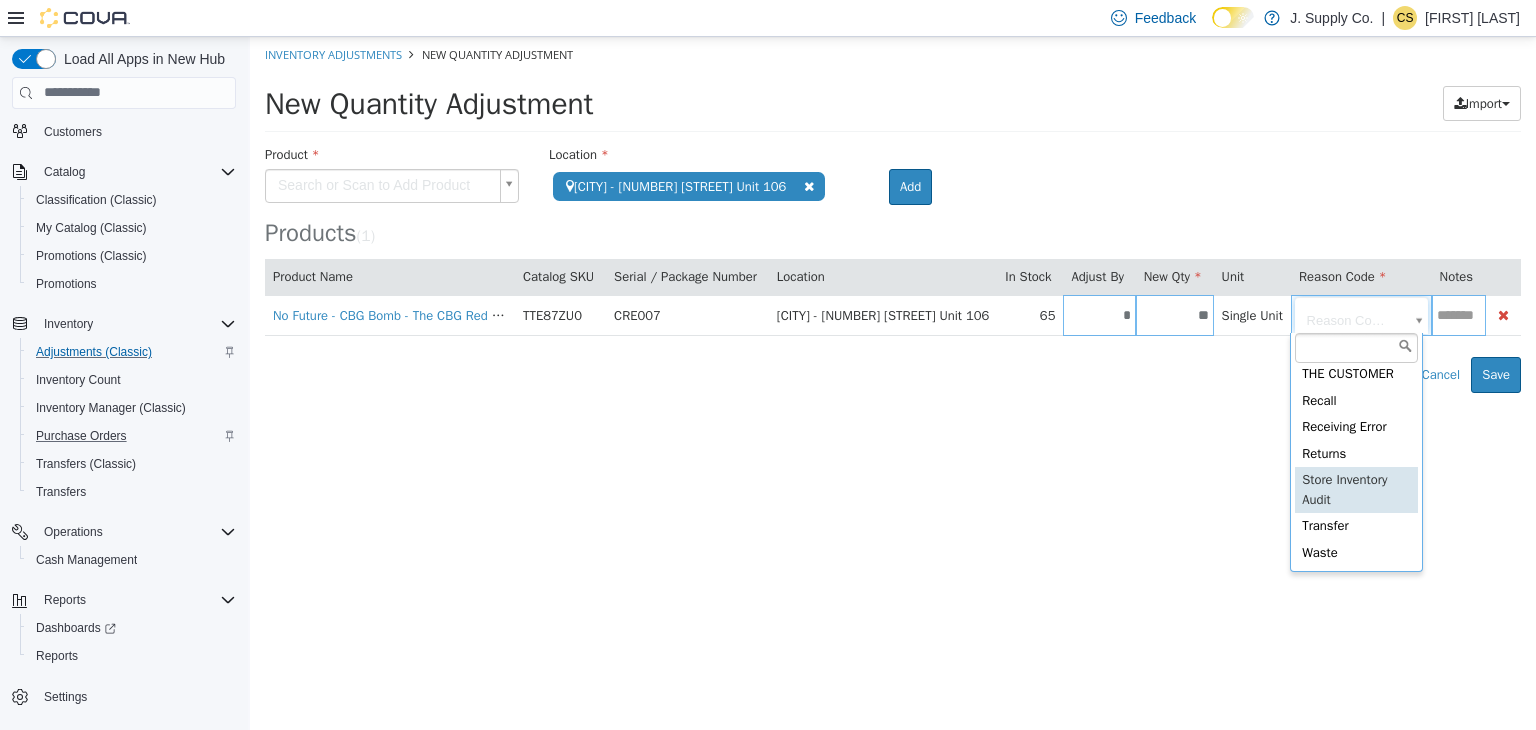 type on "**********" 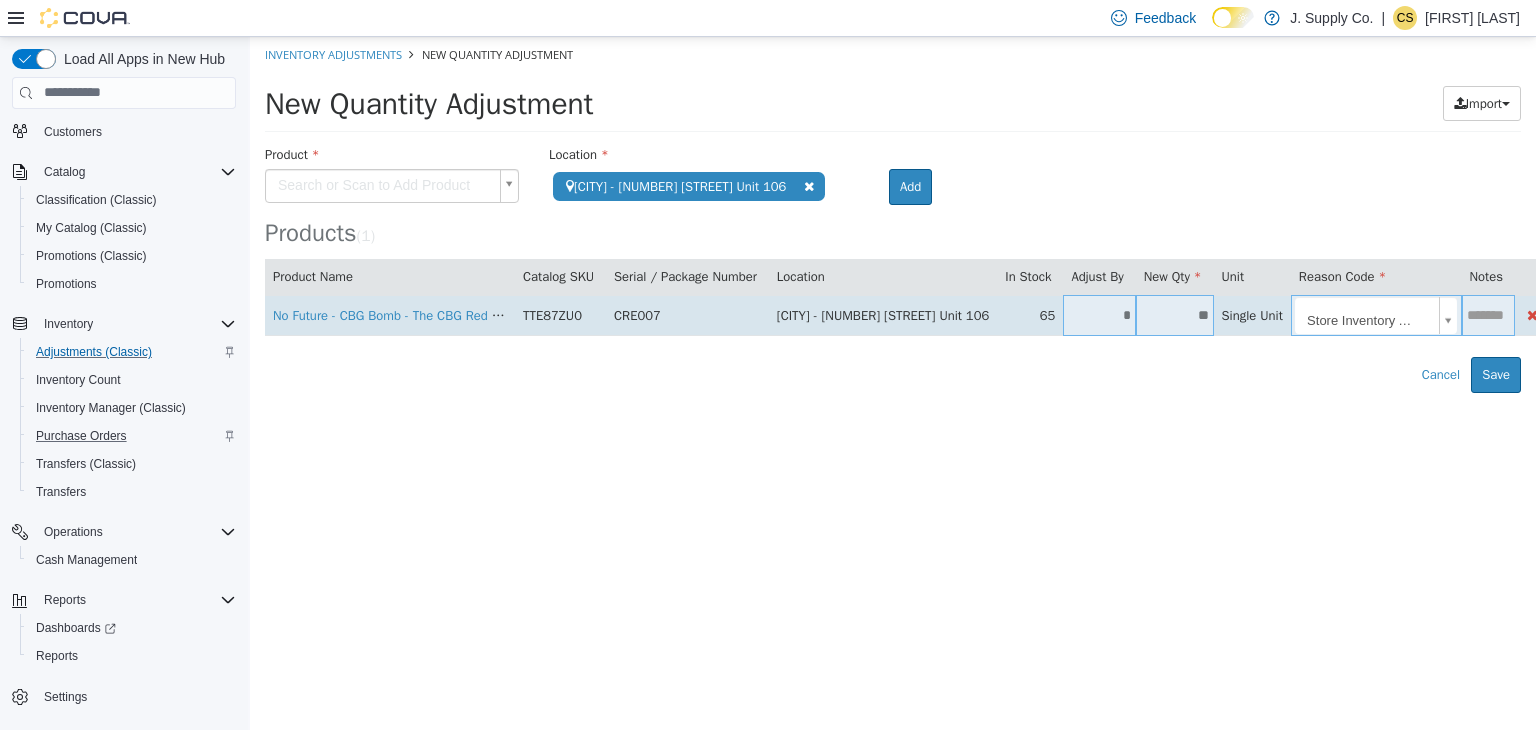 click at bounding box center (1488, 314) 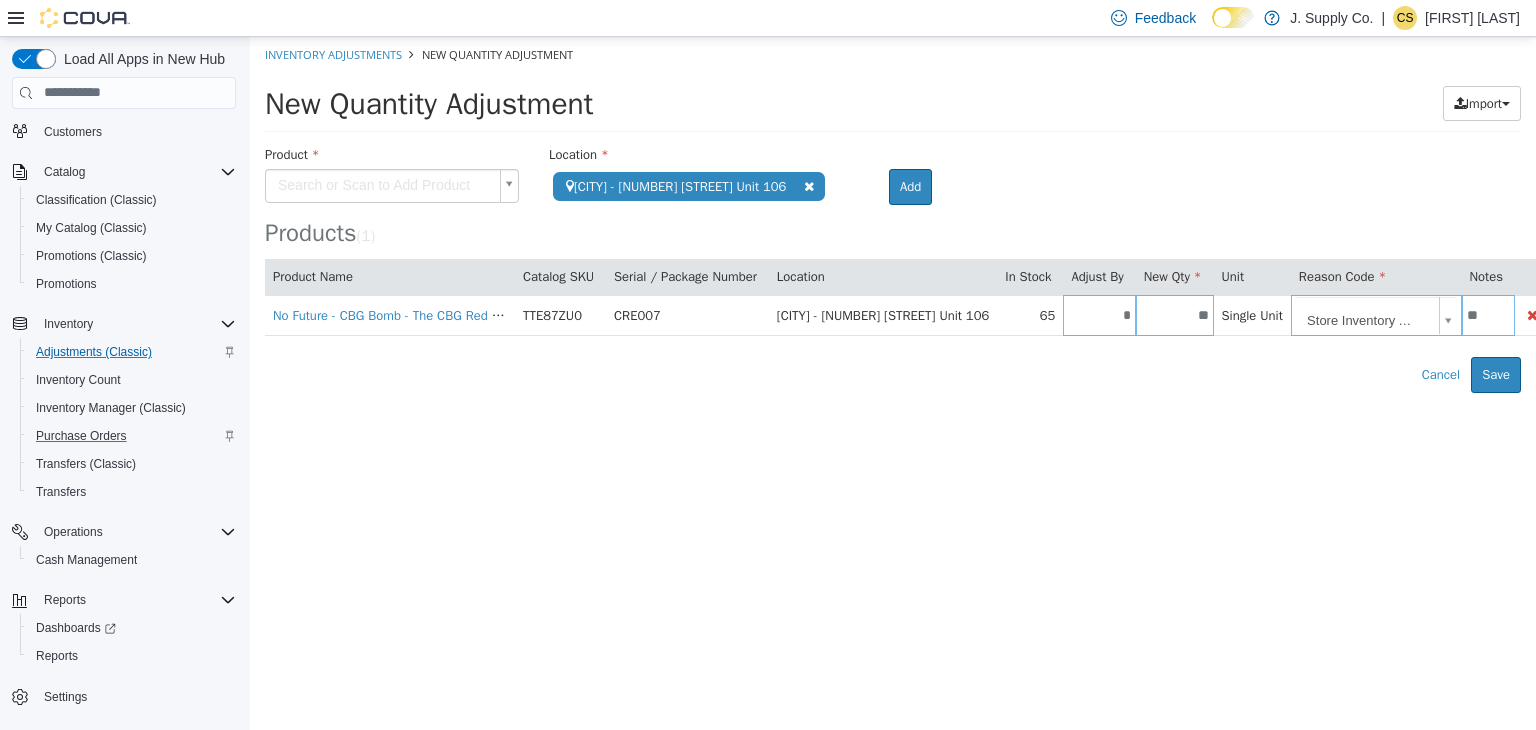 type on "**" 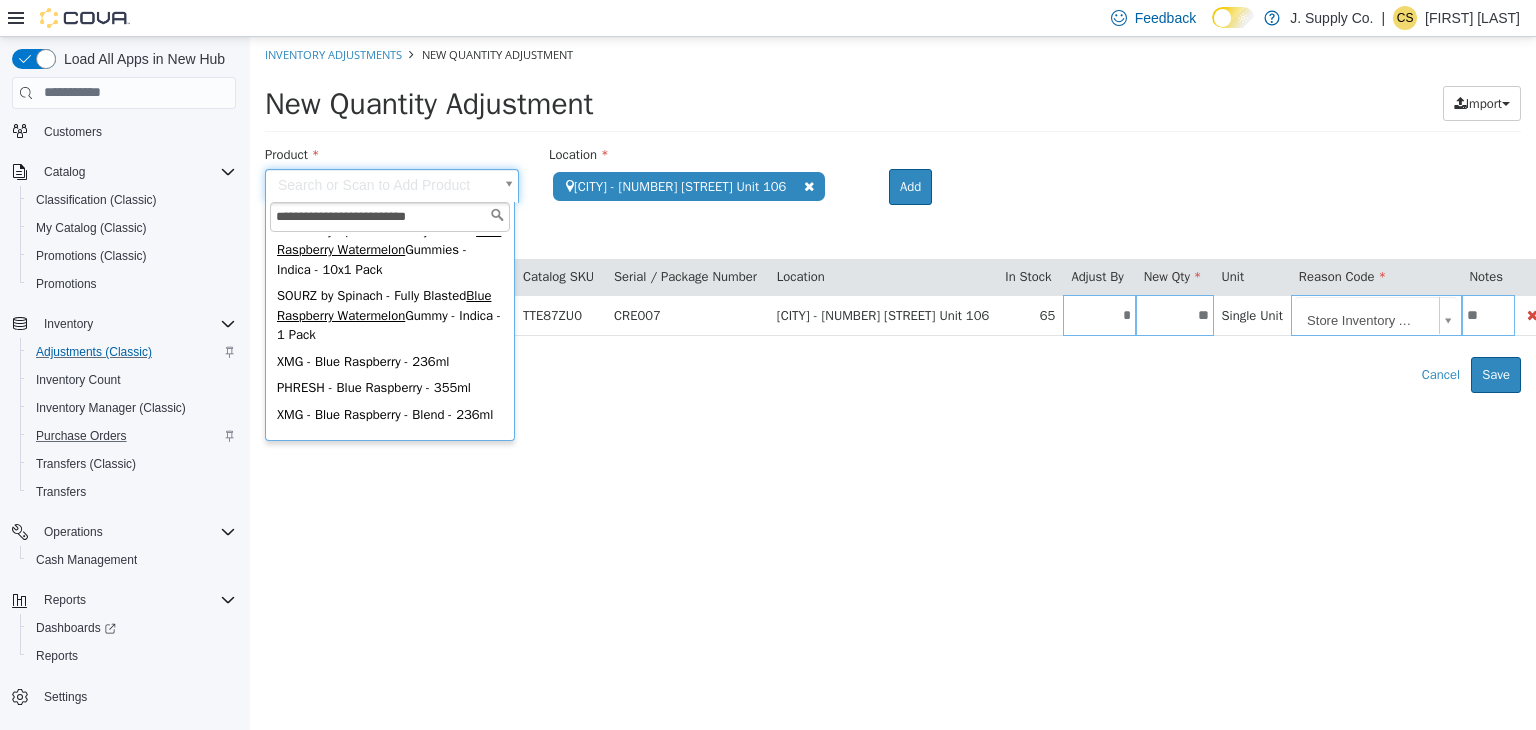 scroll, scrollTop: 250, scrollLeft: 0, axis: vertical 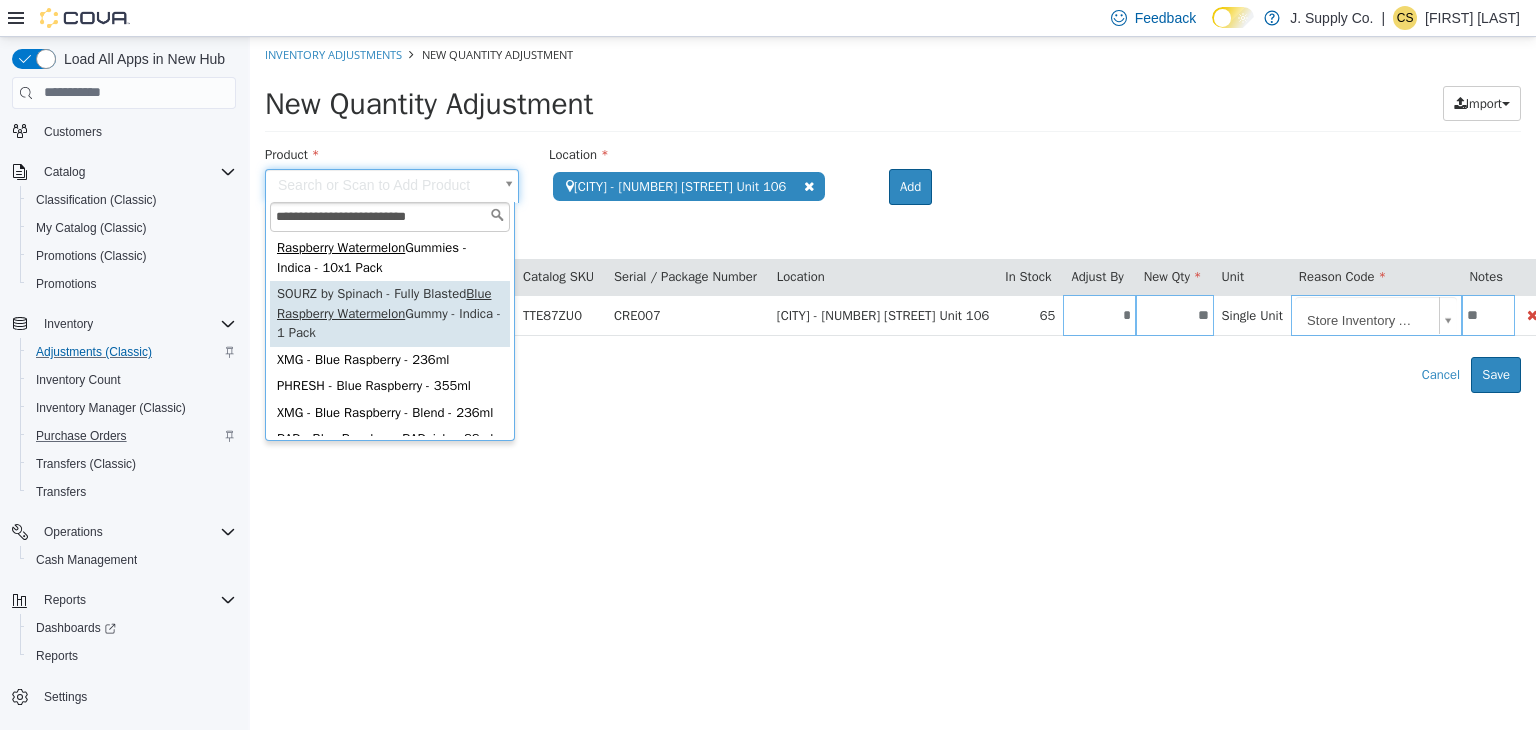 type on "**********" 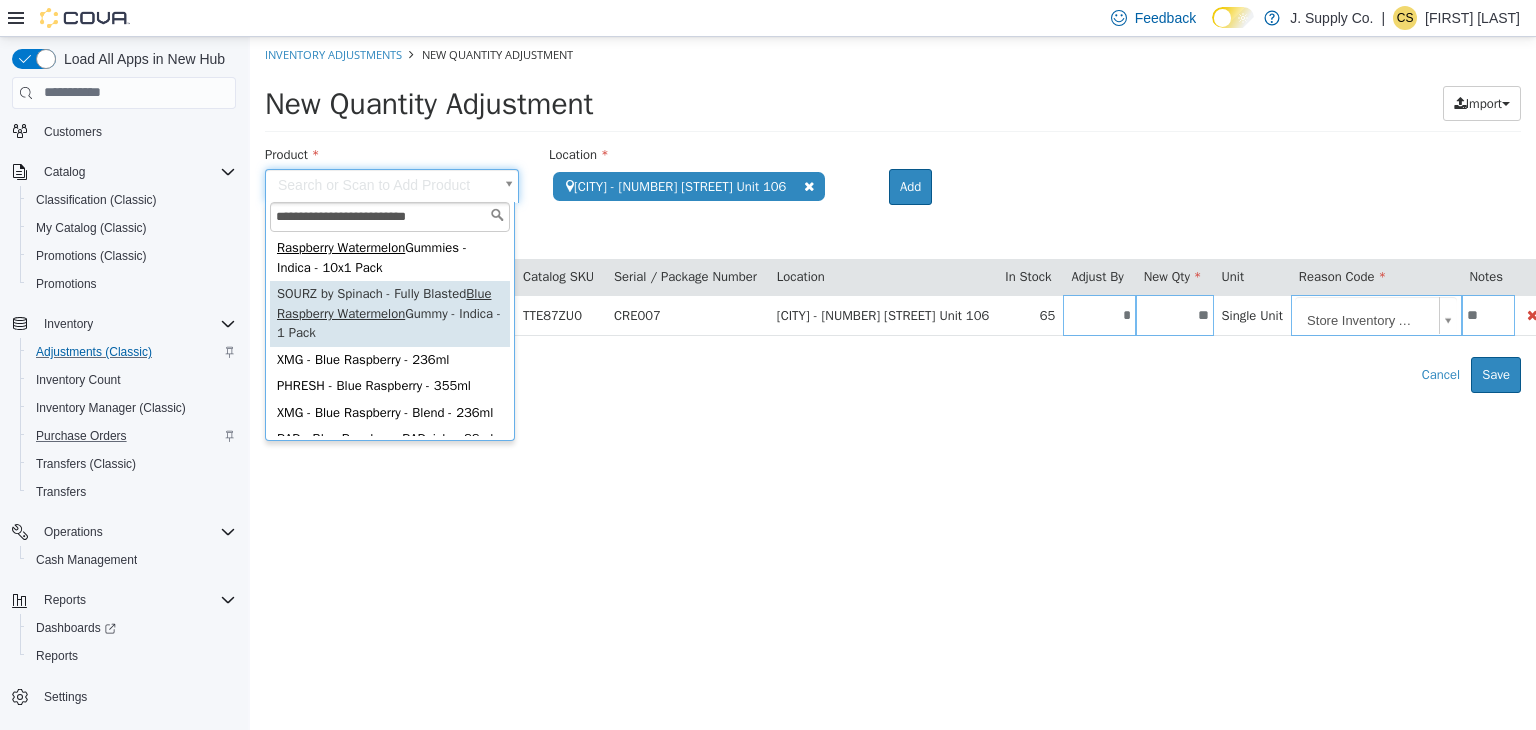type on "**********" 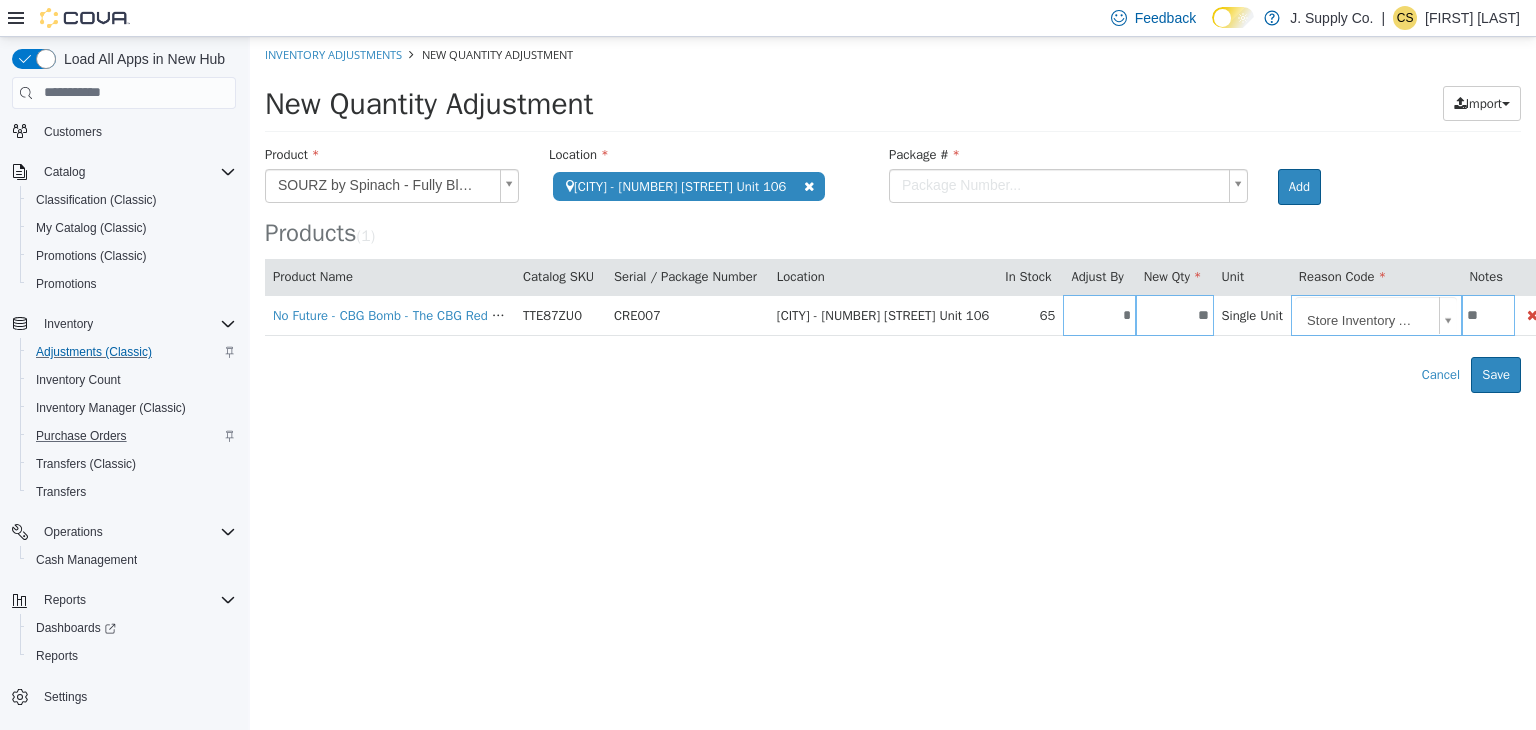 click on "**********" at bounding box center [893, 214] 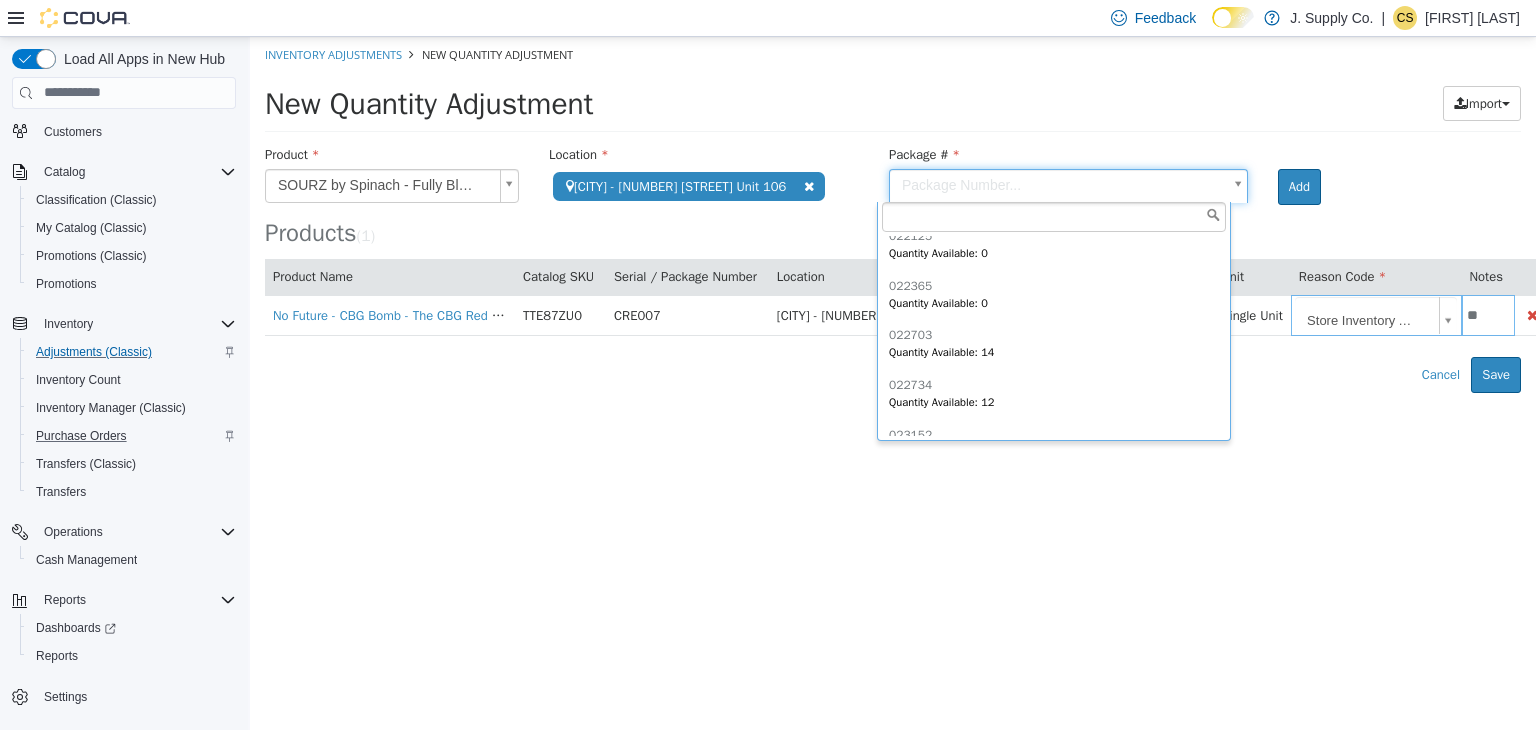 scroll, scrollTop: 694, scrollLeft: 0, axis: vertical 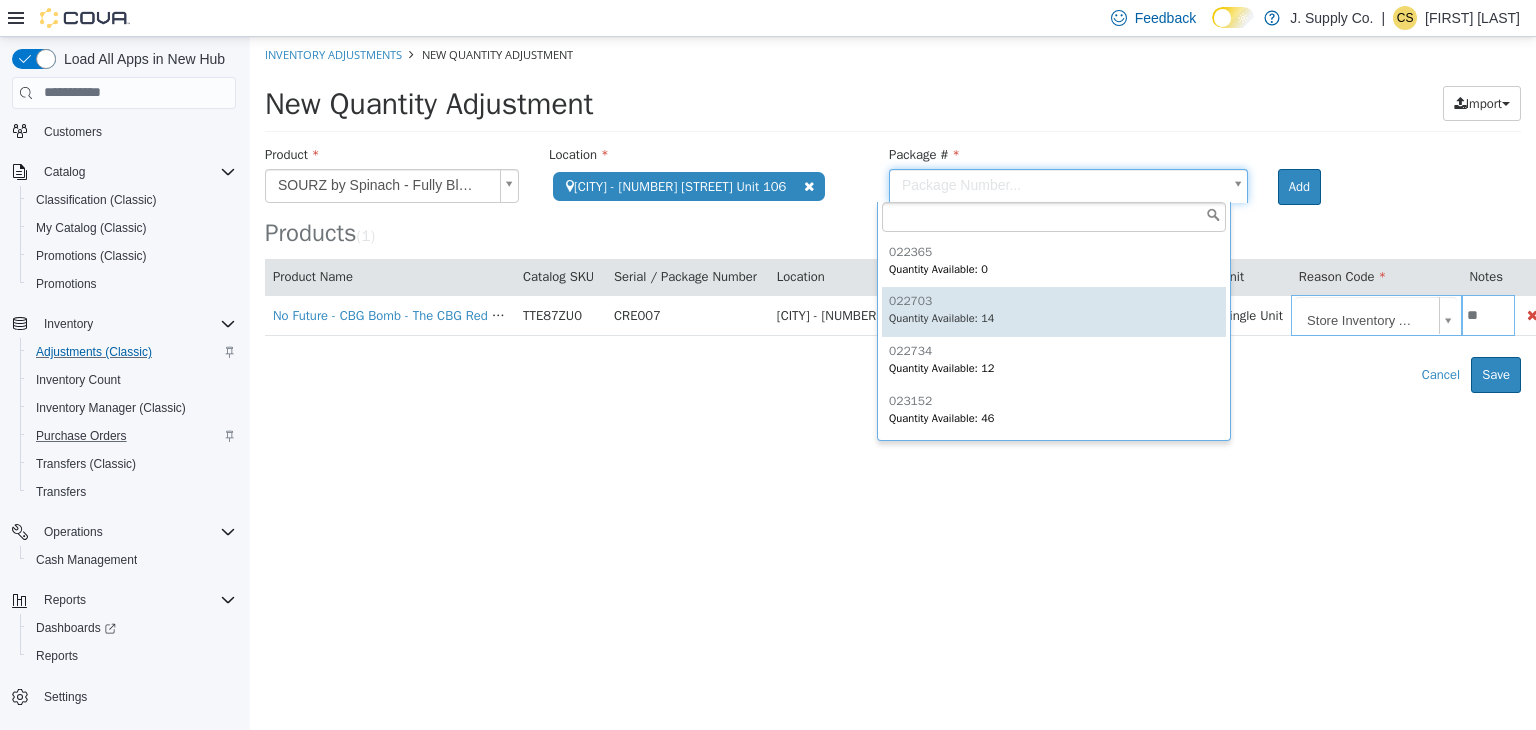 type on "******" 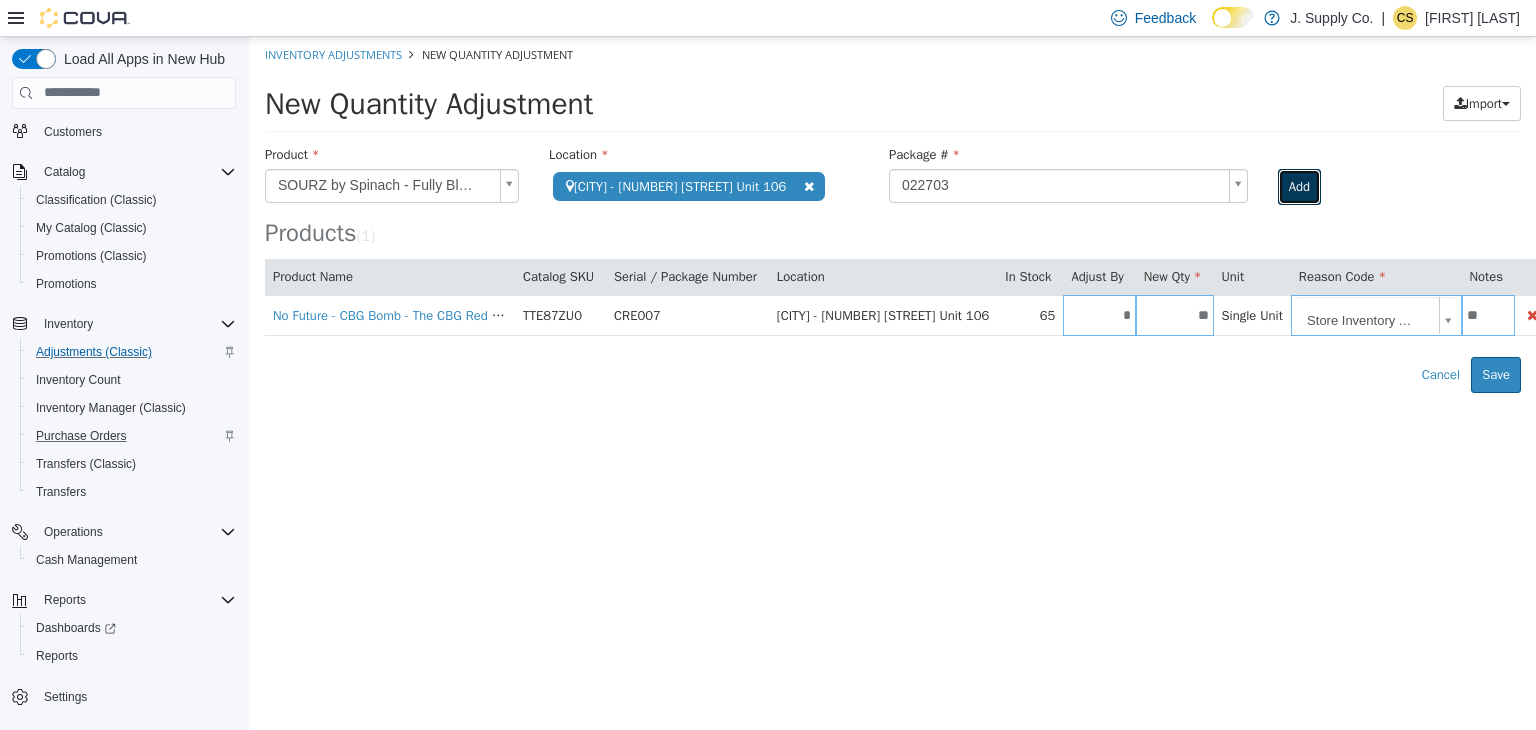click on "Add" at bounding box center [1299, 186] 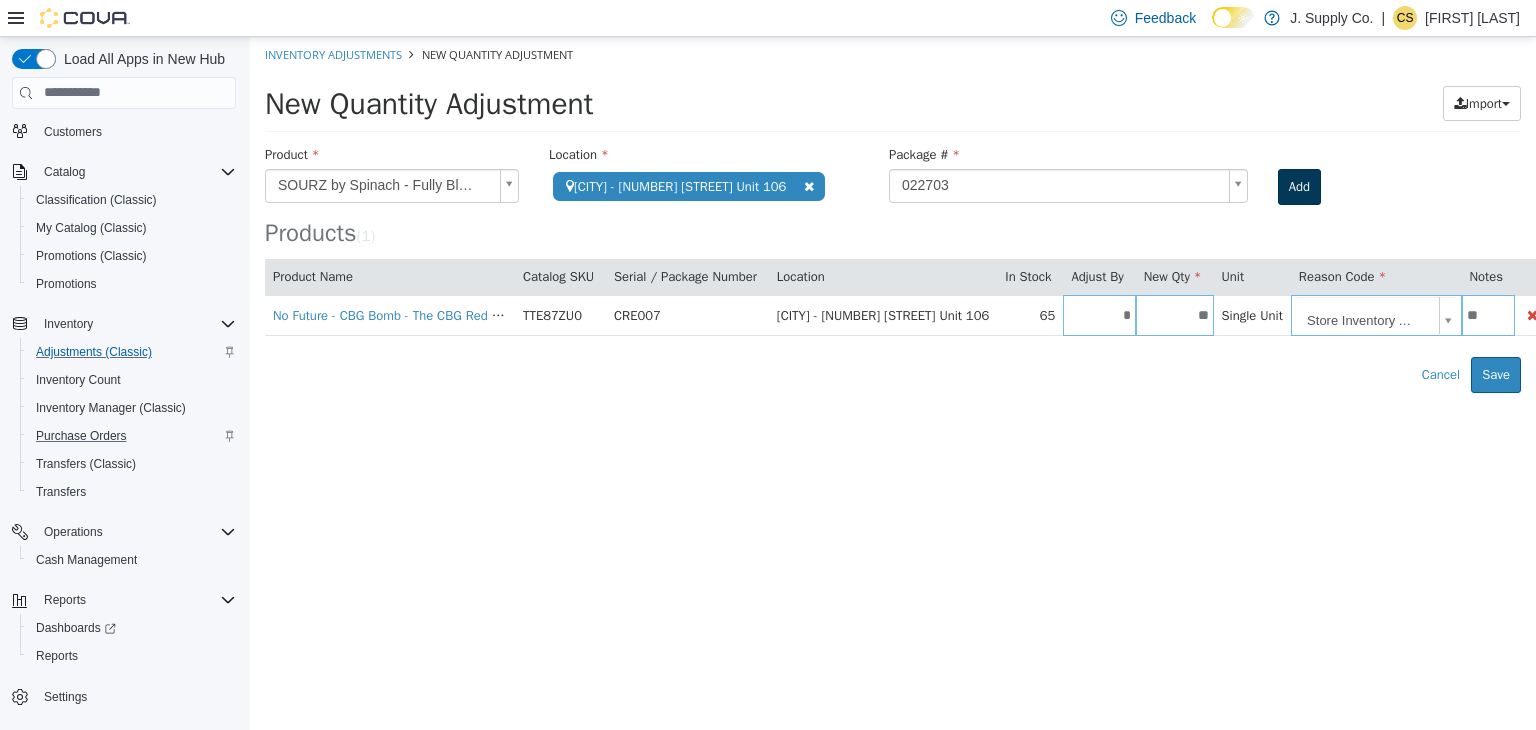 type 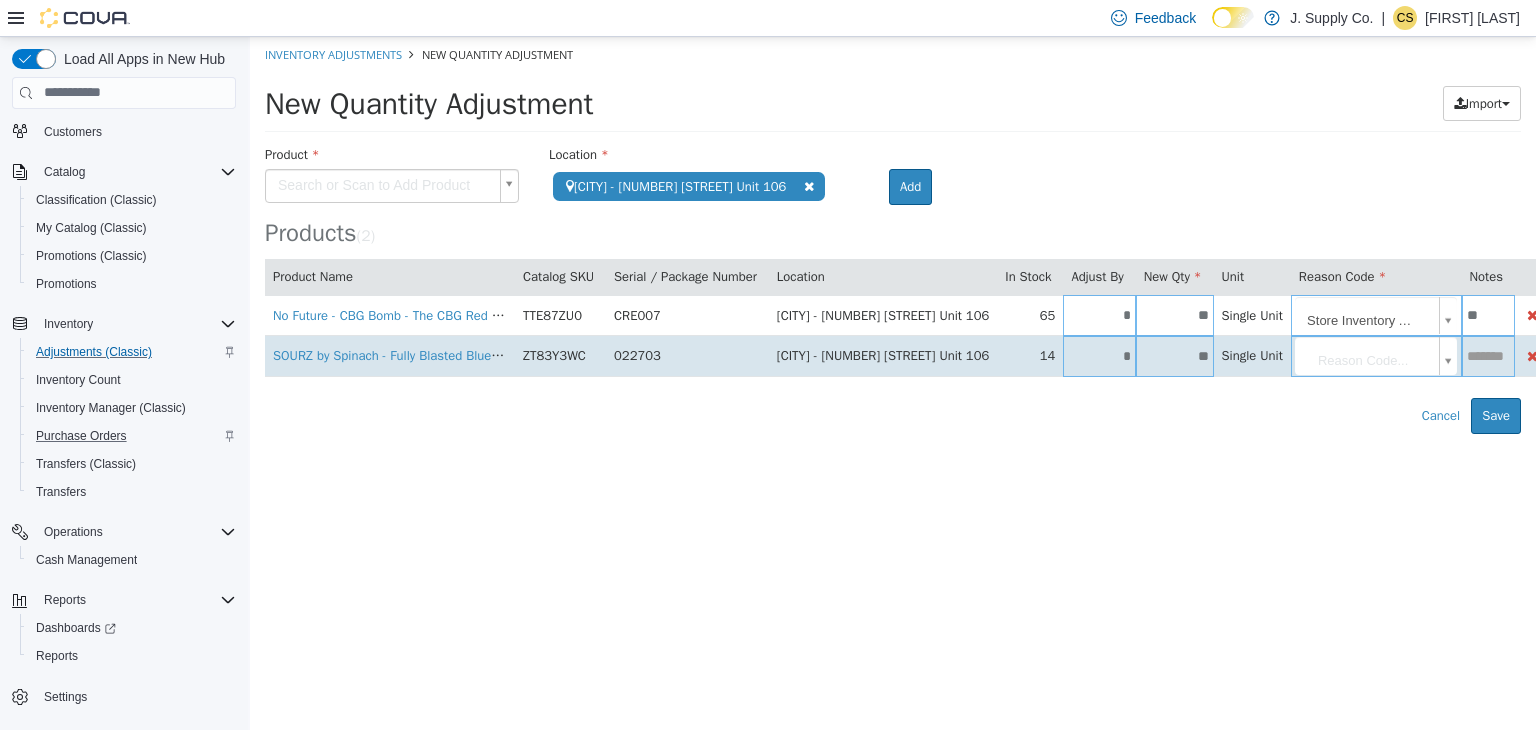 click on "*" at bounding box center [1099, 355] 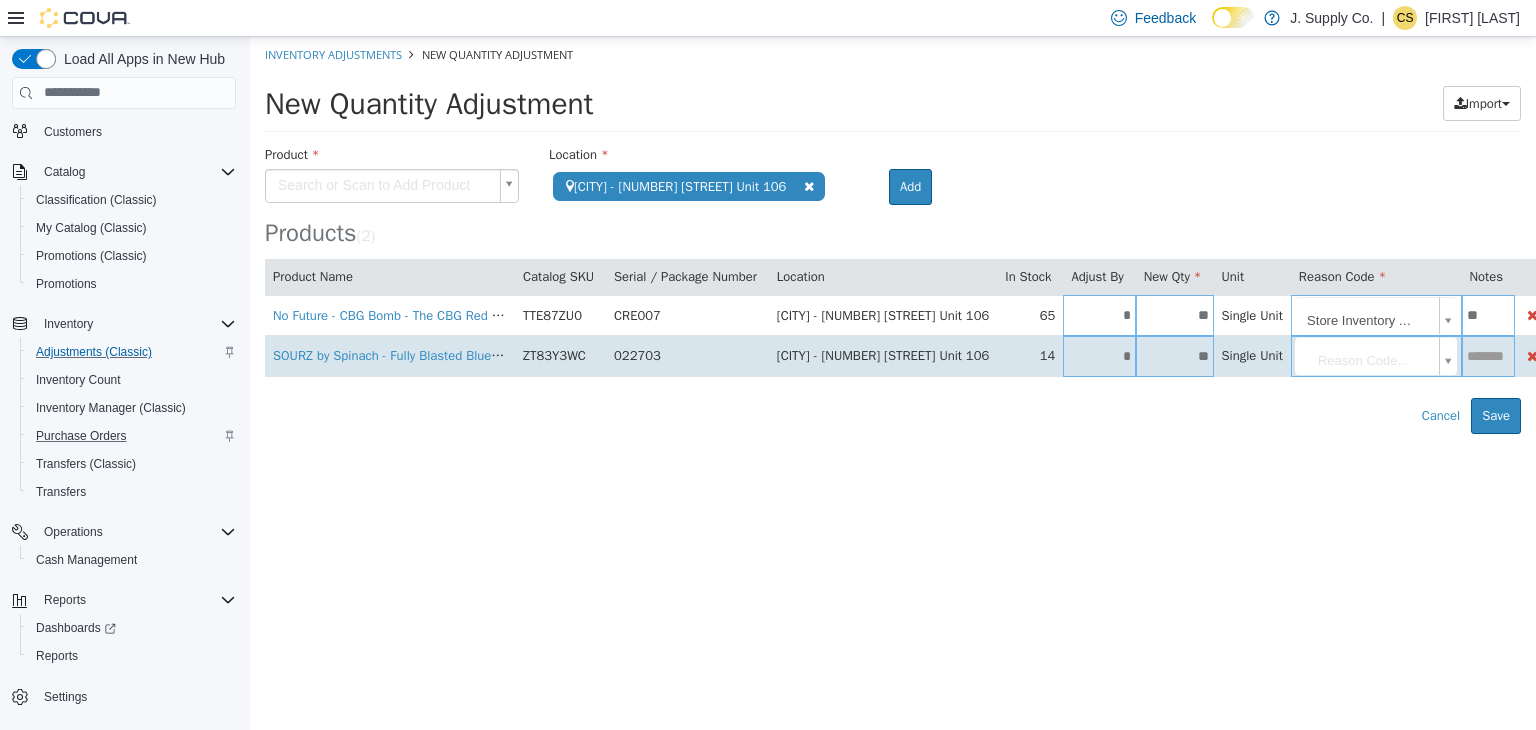 click on "*" at bounding box center [1099, 355] 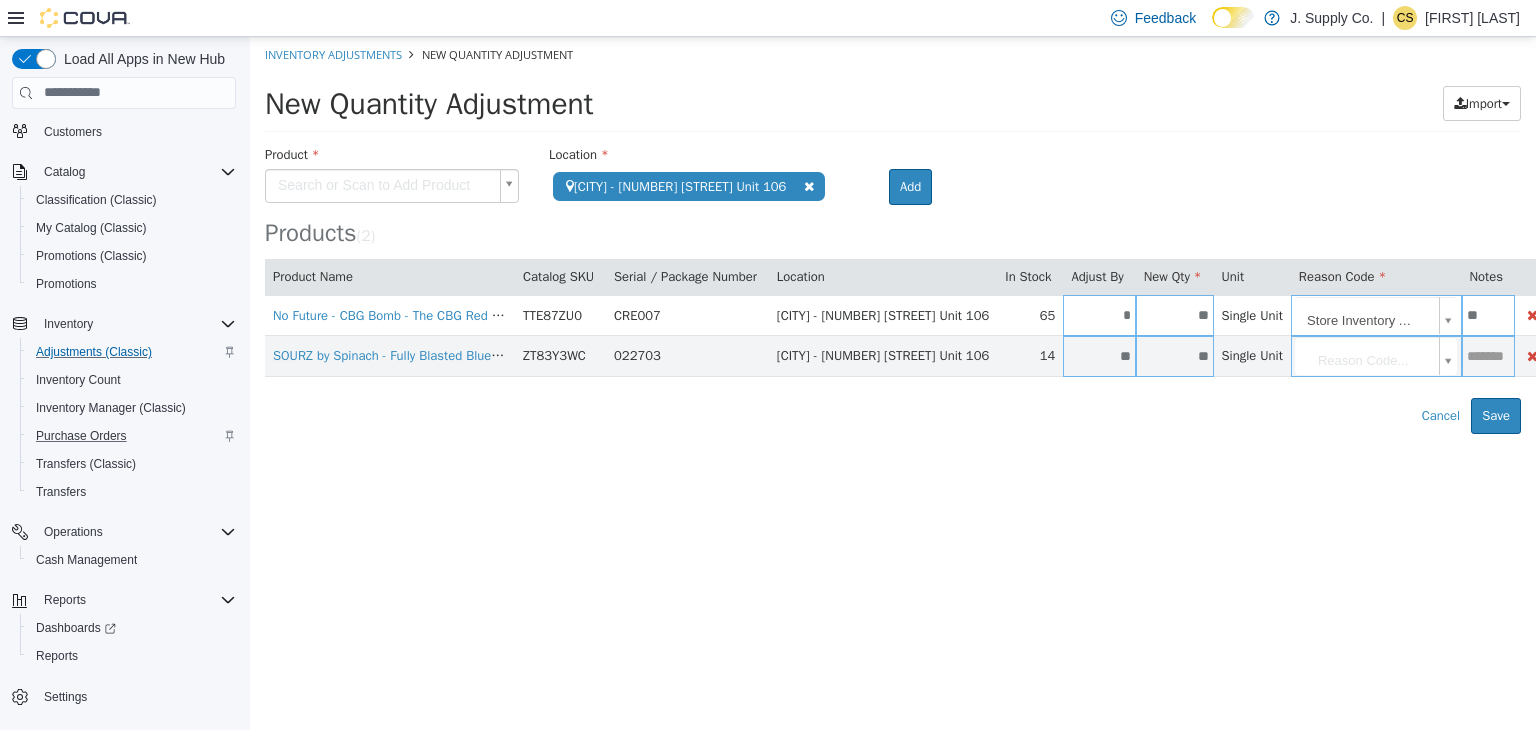 type on "**" 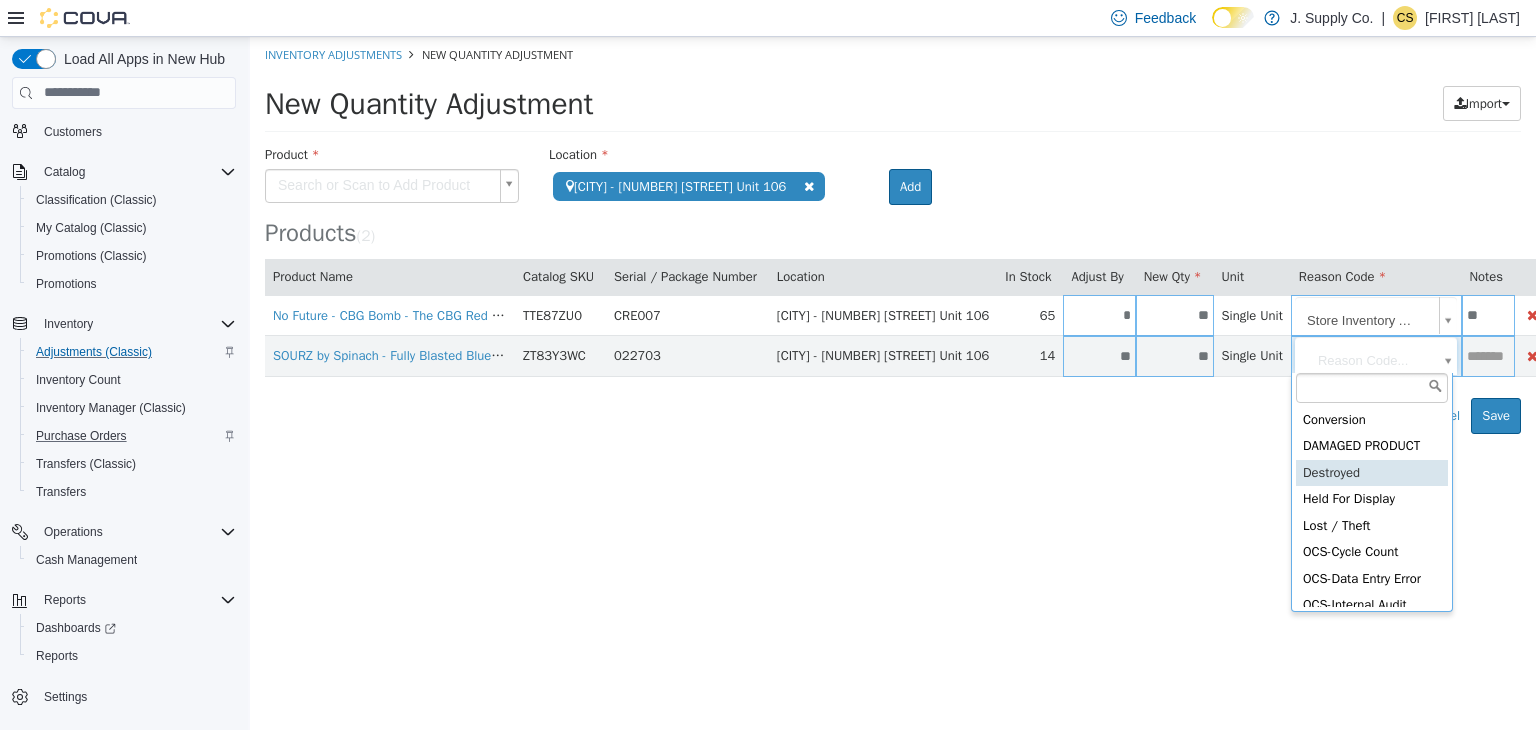 scroll, scrollTop: 466, scrollLeft: 0, axis: vertical 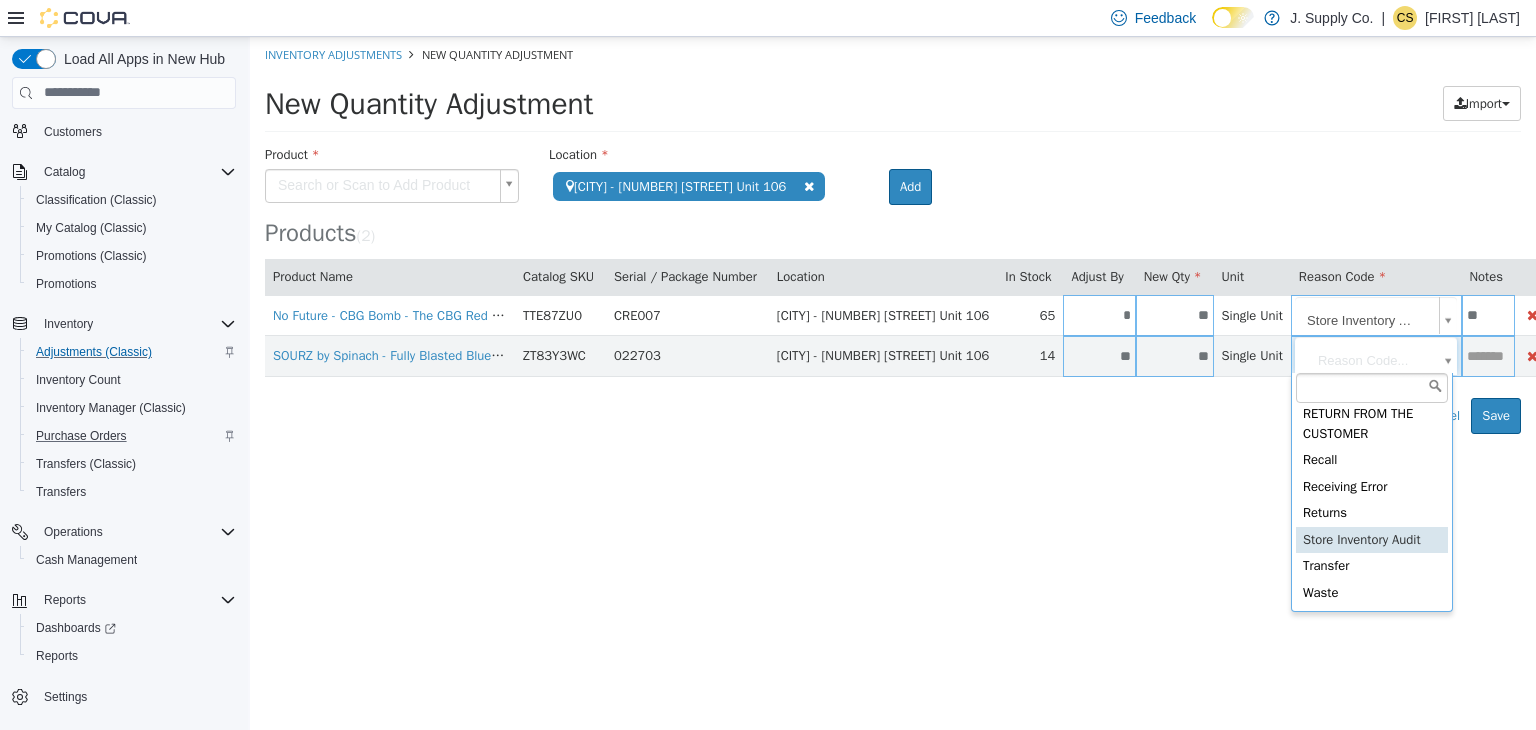type on "**********" 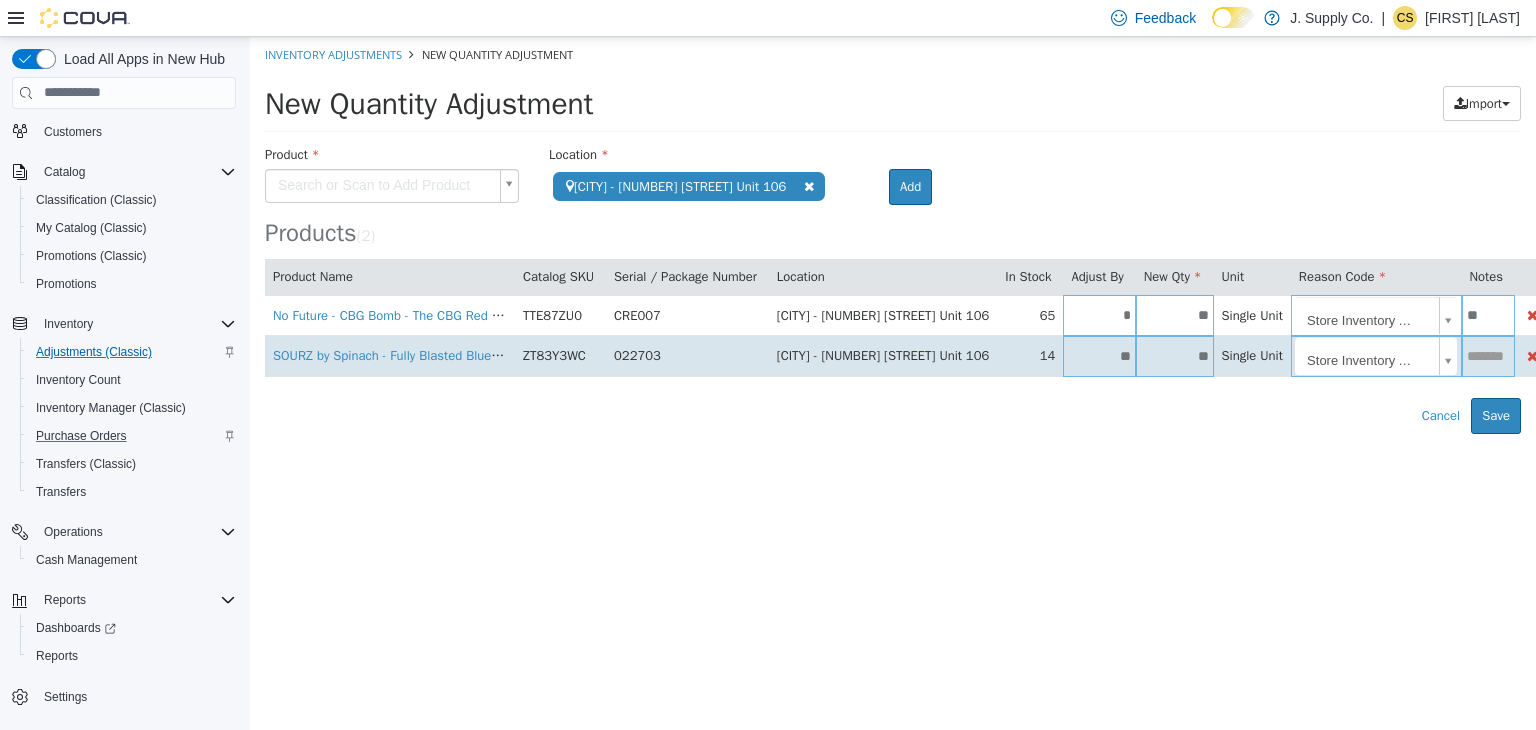 click at bounding box center (1488, 355) 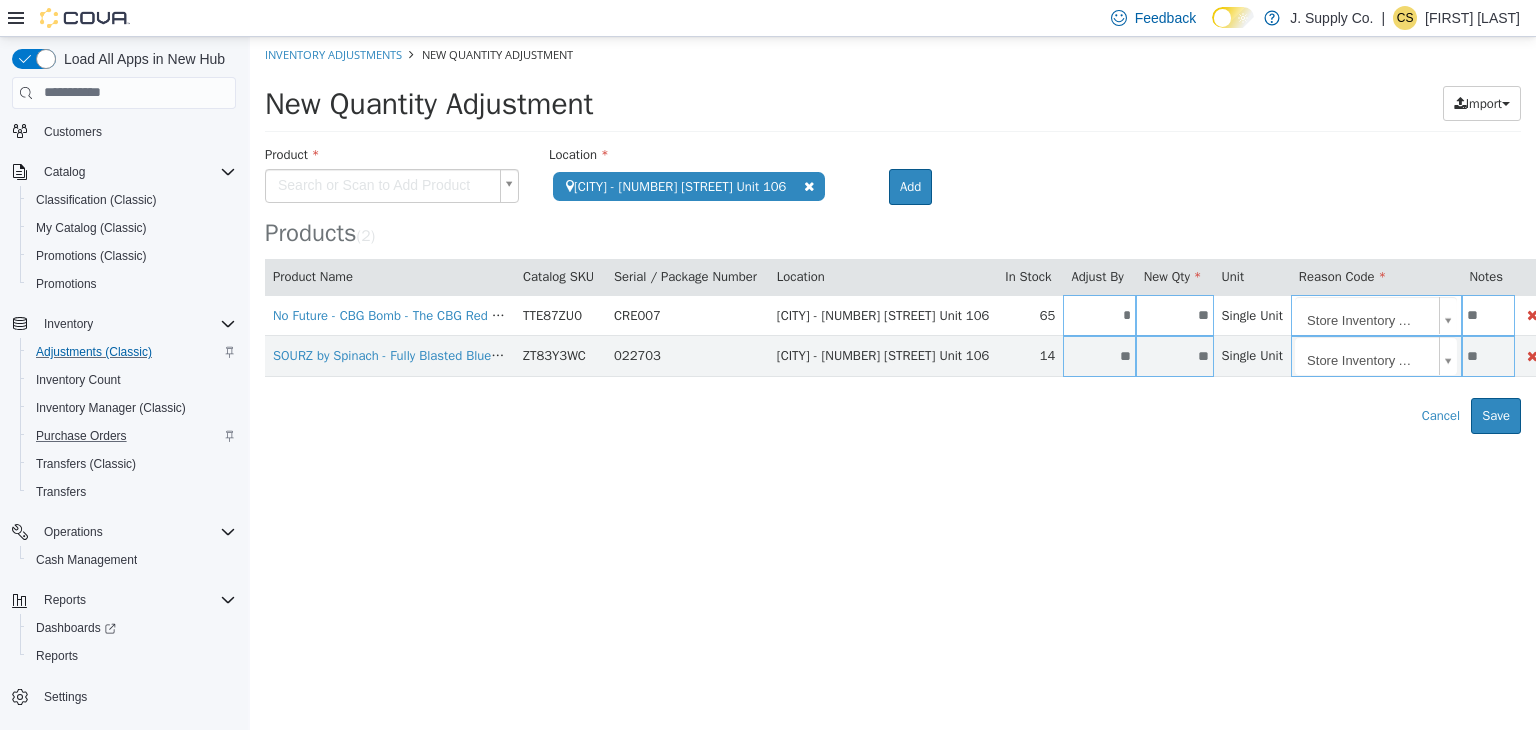 type on "**" 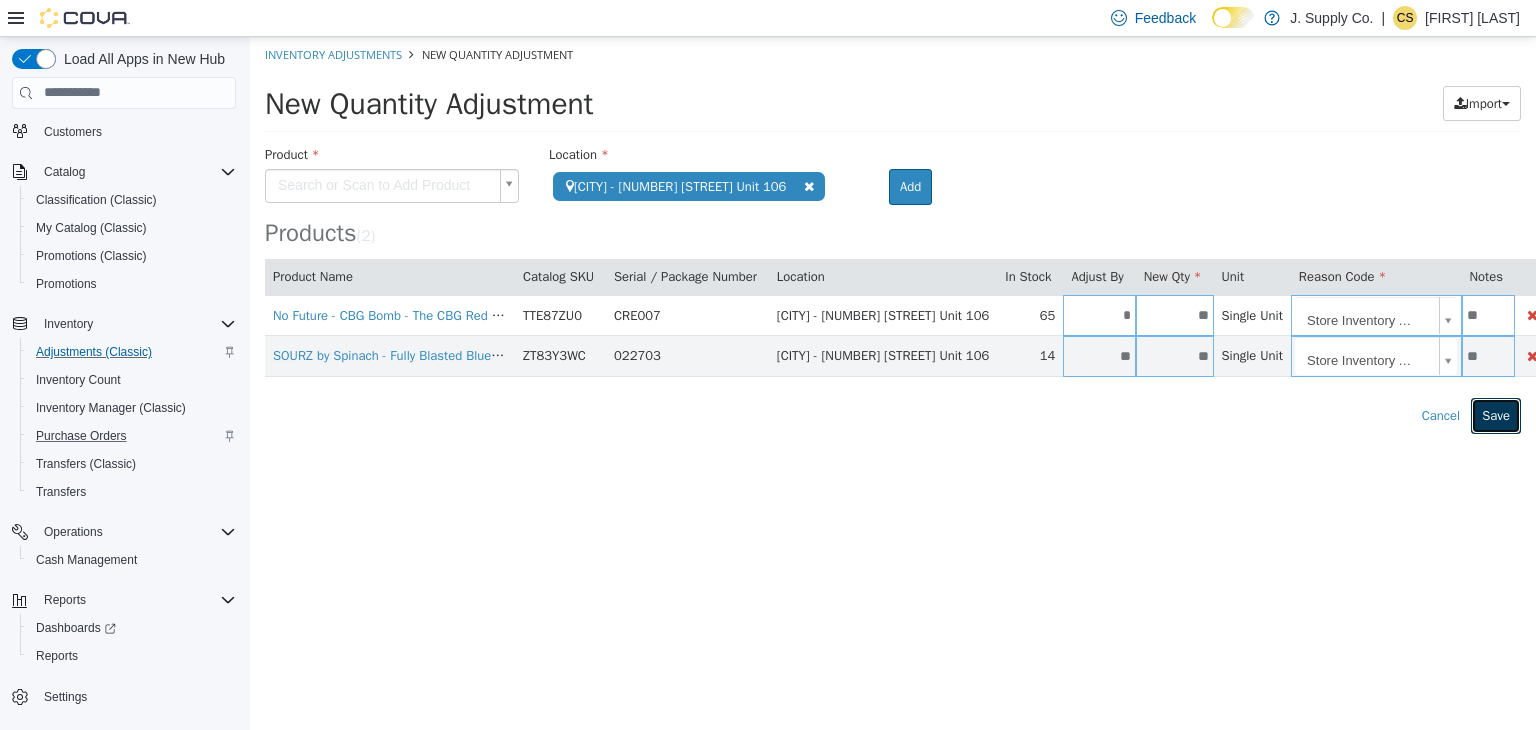 click on "Save" at bounding box center [1496, 415] 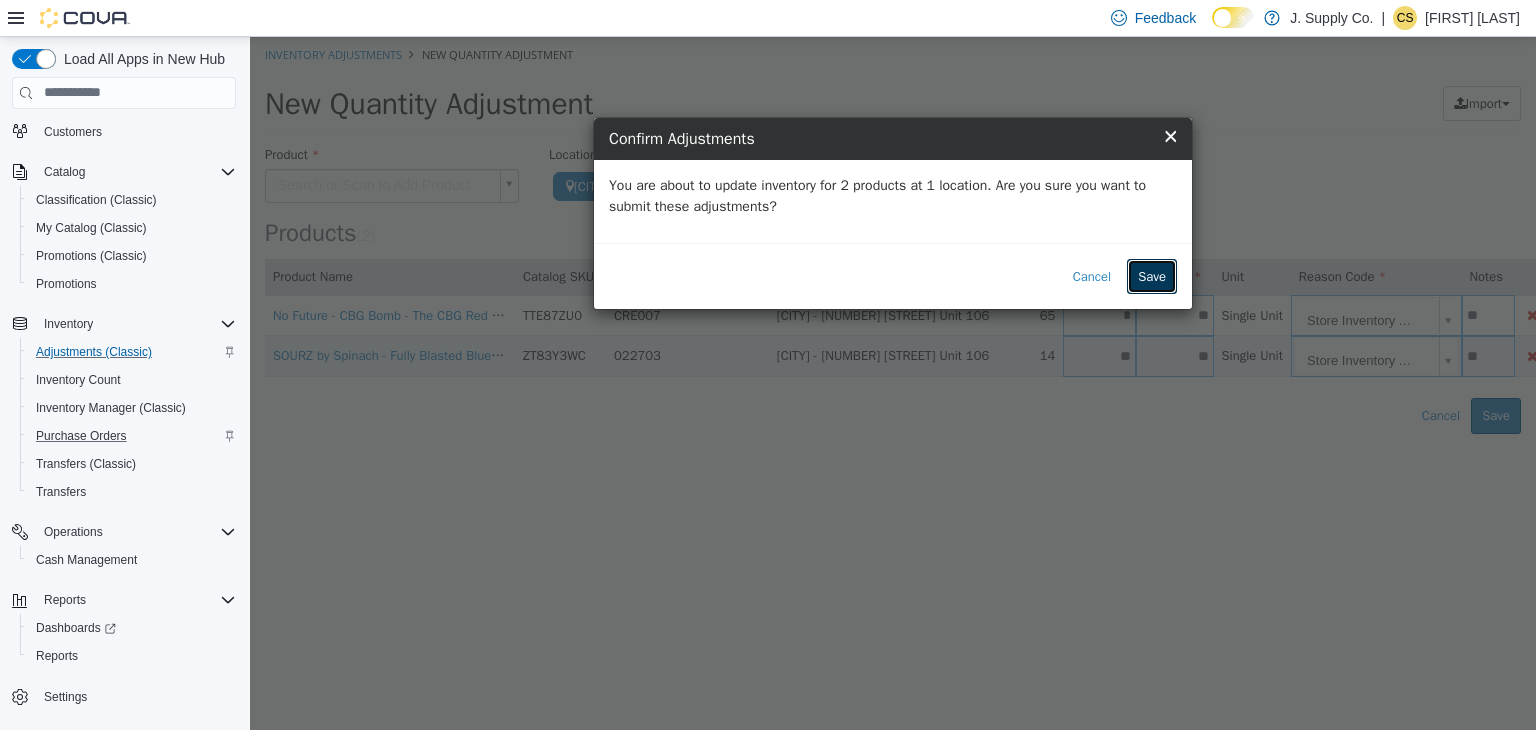 click on "Save" at bounding box center (1152, 276) 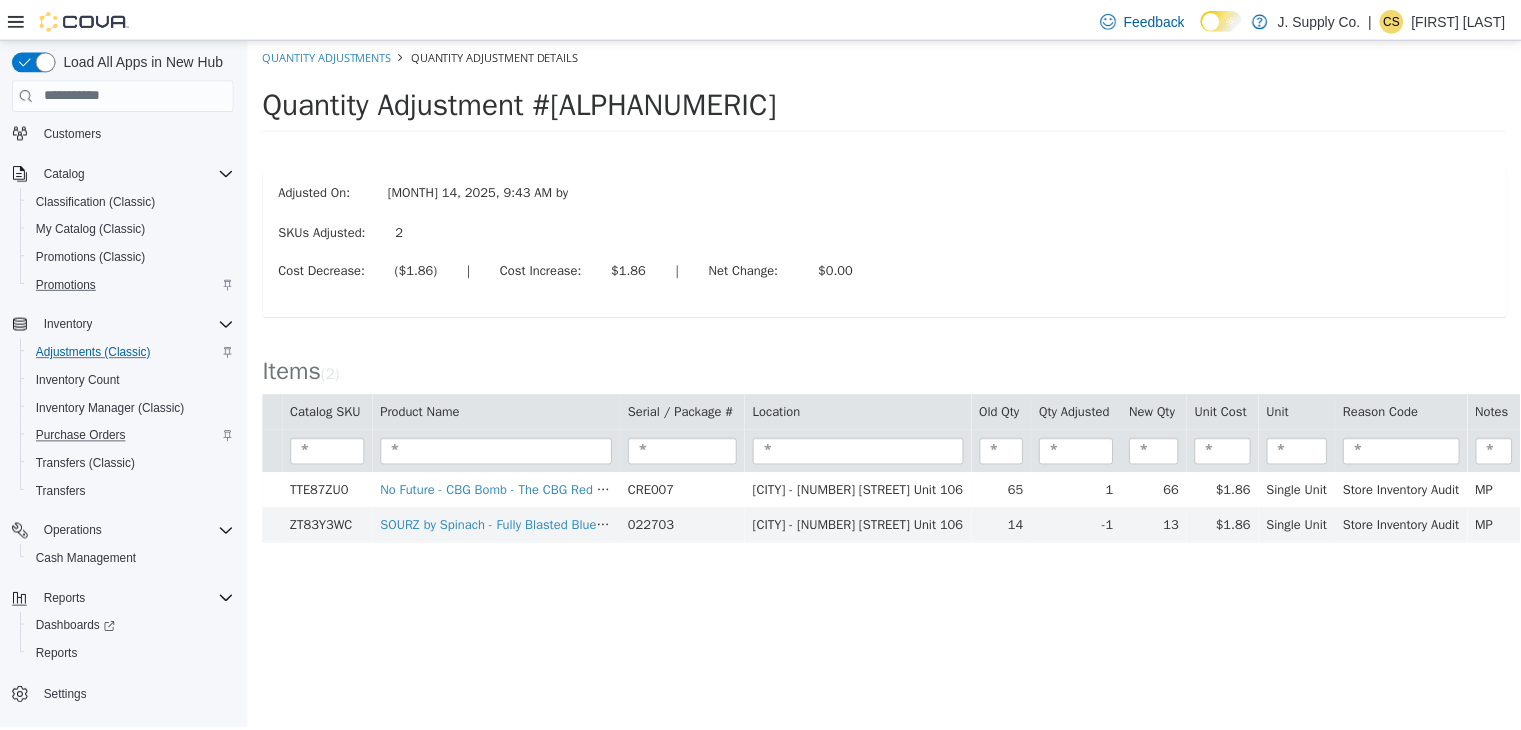 scroll, scrollTop: 0, scrollLeft: 0, axis: both 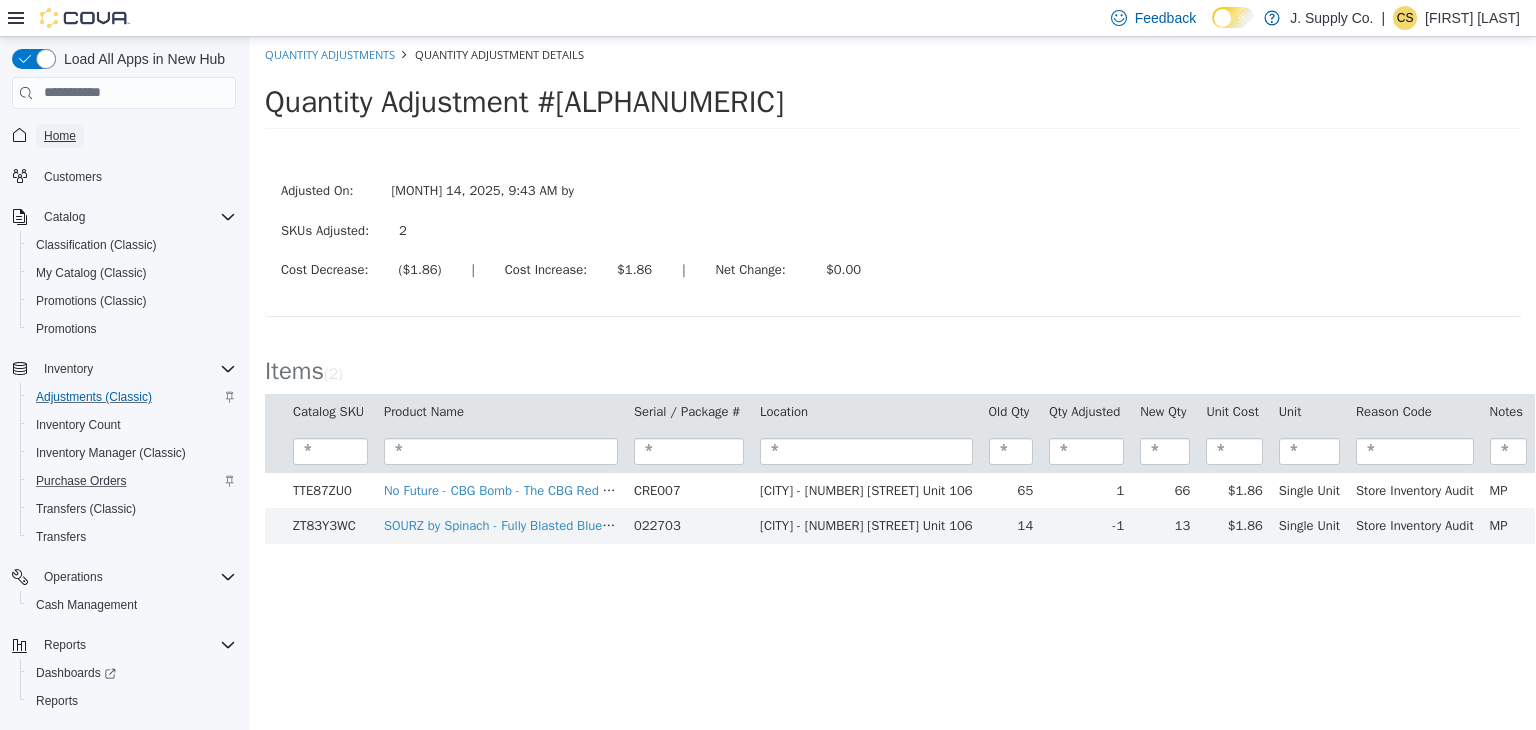 click on "Home" at bounding box center [60, 136] 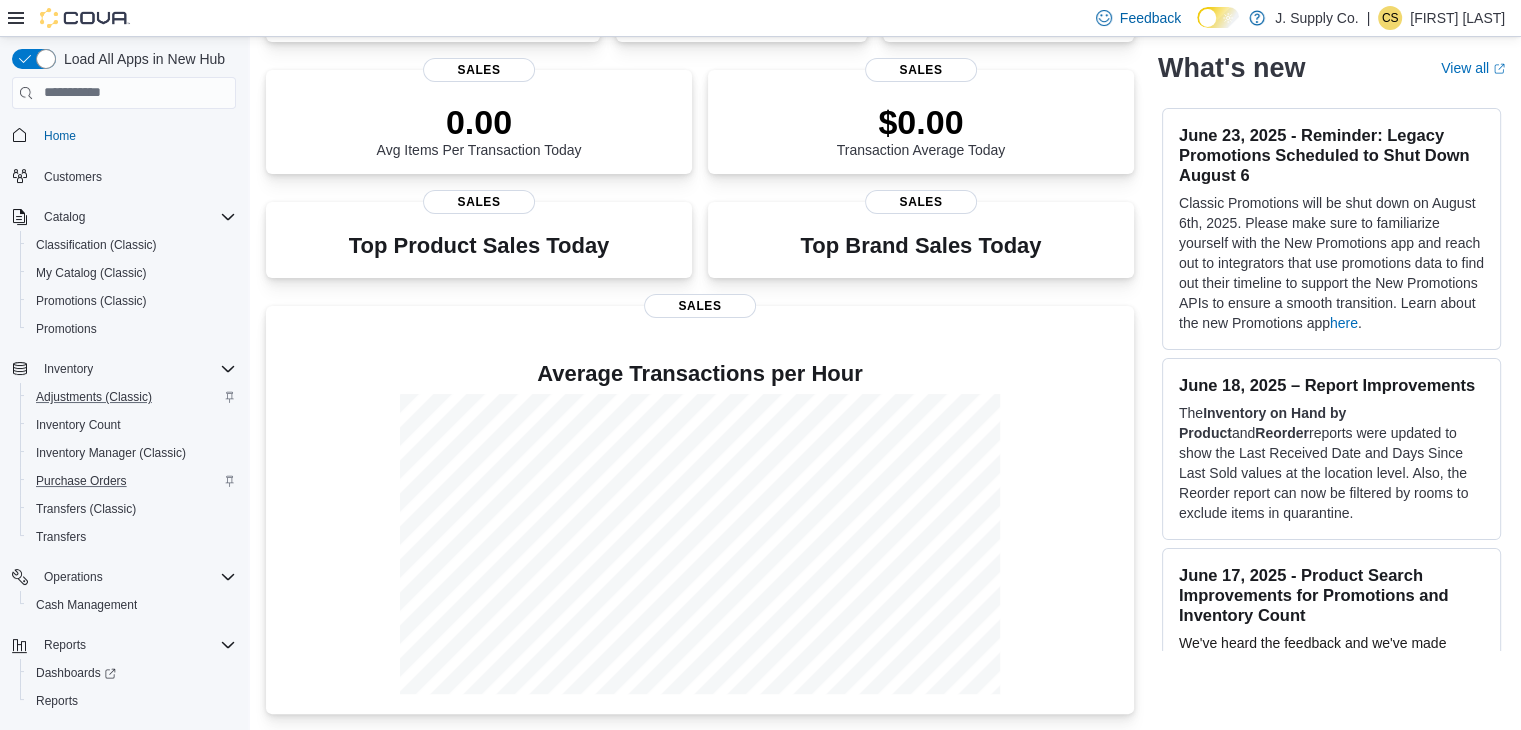 scroll, scrollTop: 0, scrollLeft: 0, axis: both 